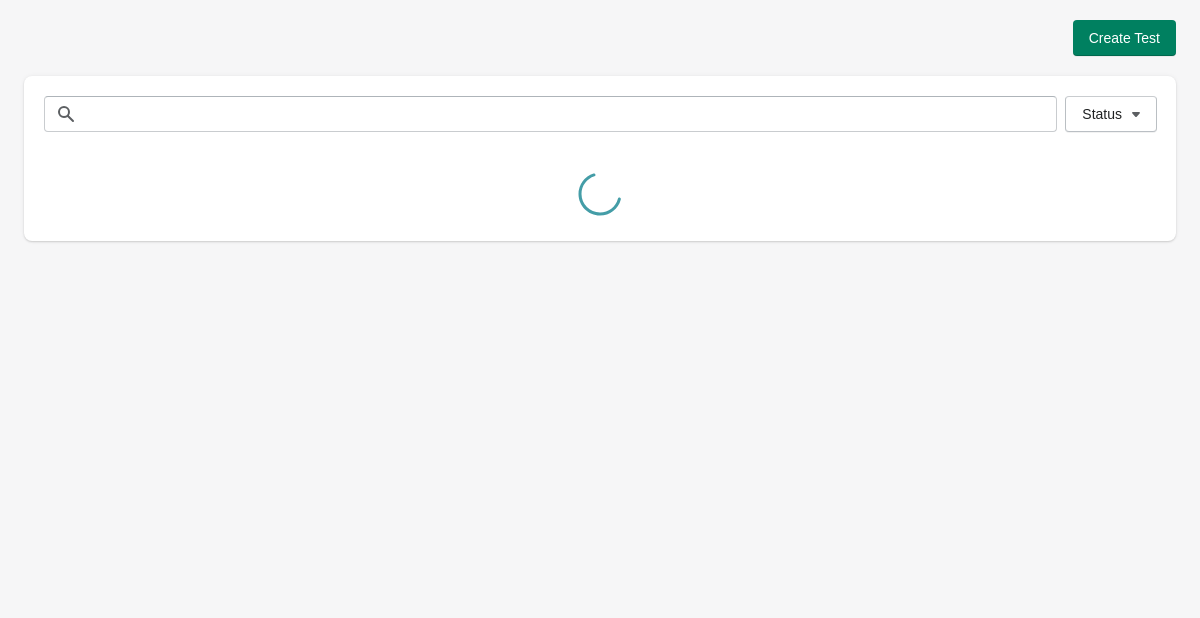 scroll, scrollTop: 0, scrollLeft: 0, axis: both 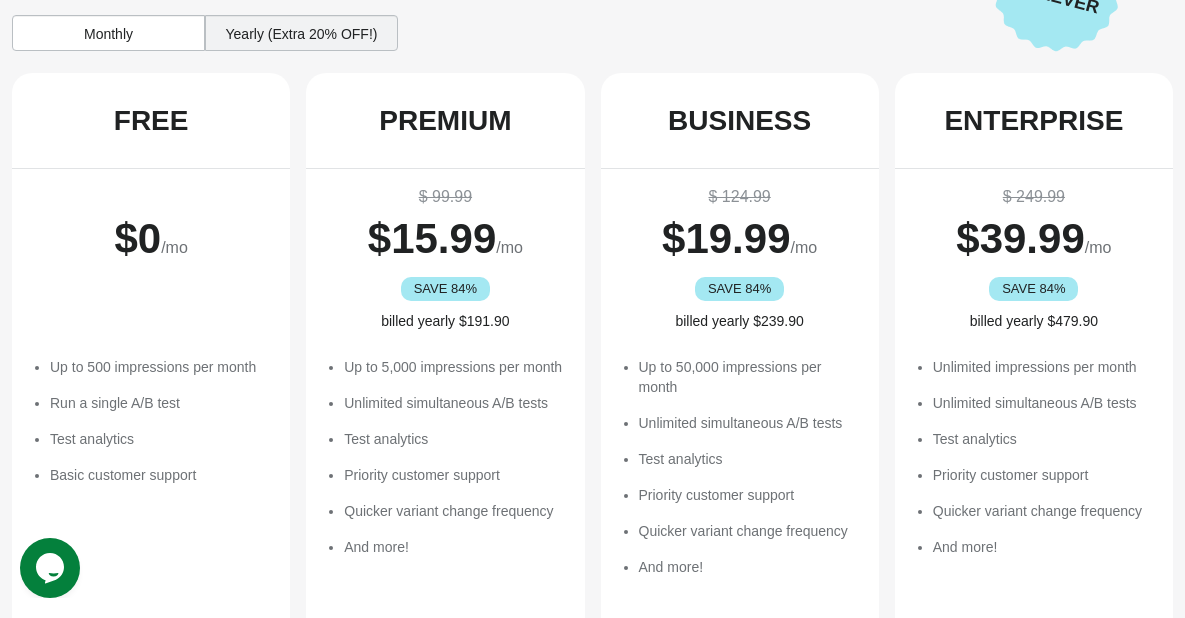 click on "Yearly (Extra 20% OFF!)" at bounding box center (301, 33) 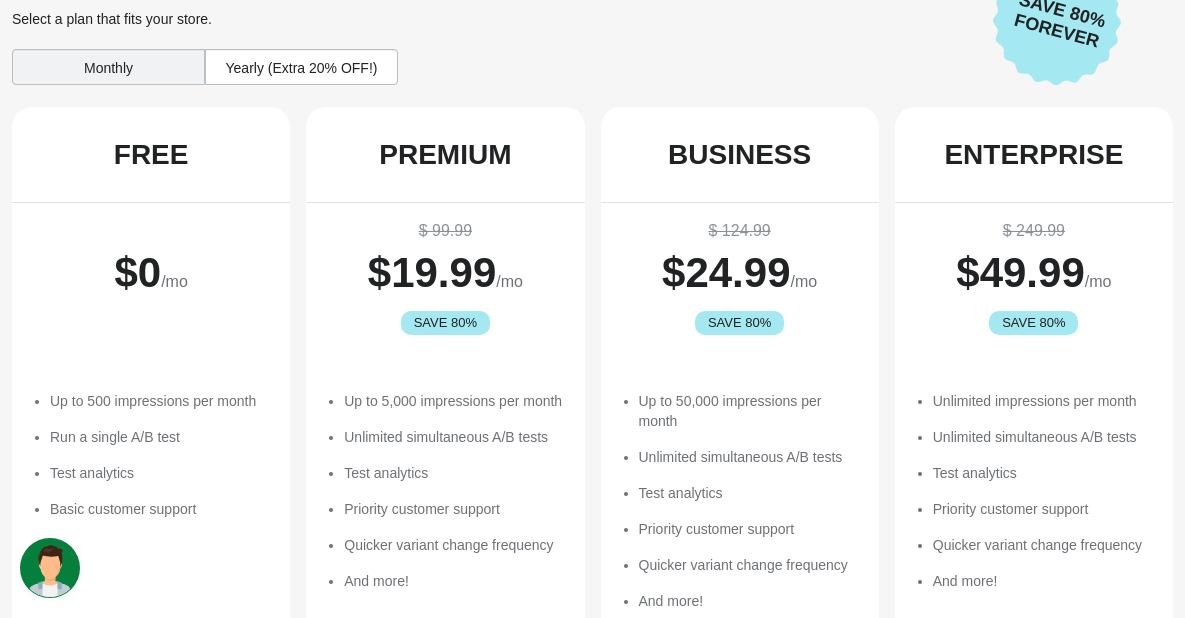 scroll, scrollTop: 32, scrollLeft: 0, axis: vertical 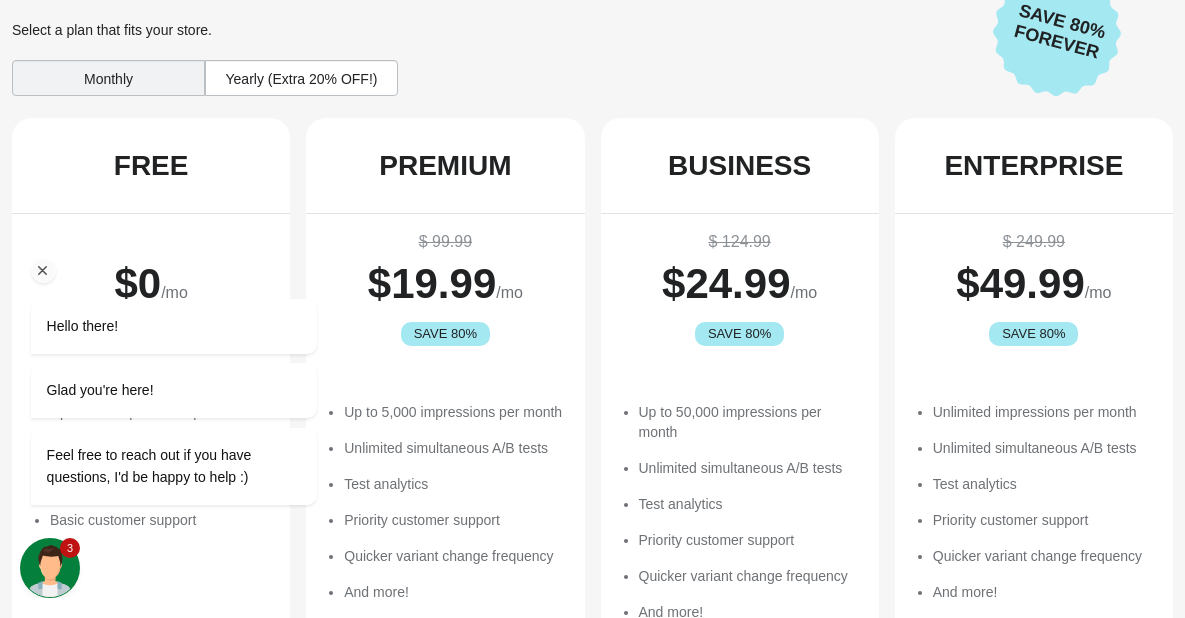 click at bounding box center (43, 270) 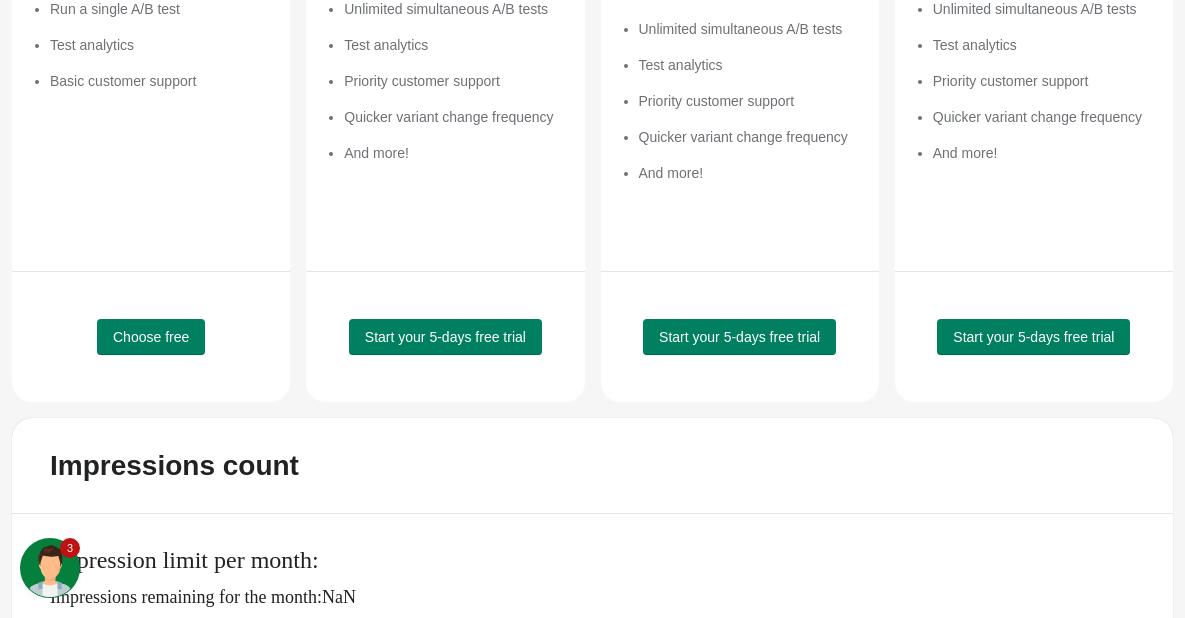 scroll, scrollTop: 482, scrollLeft: 0, axis: vertical 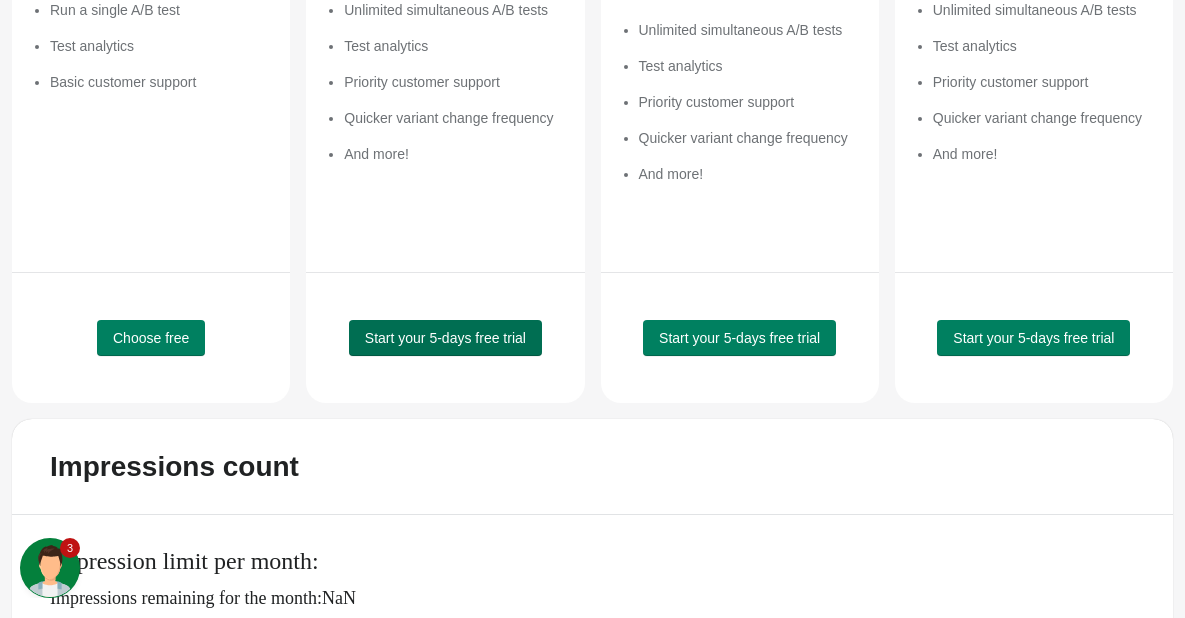 click on "Start your 5-days free trial" at bounding box center (445, 338) 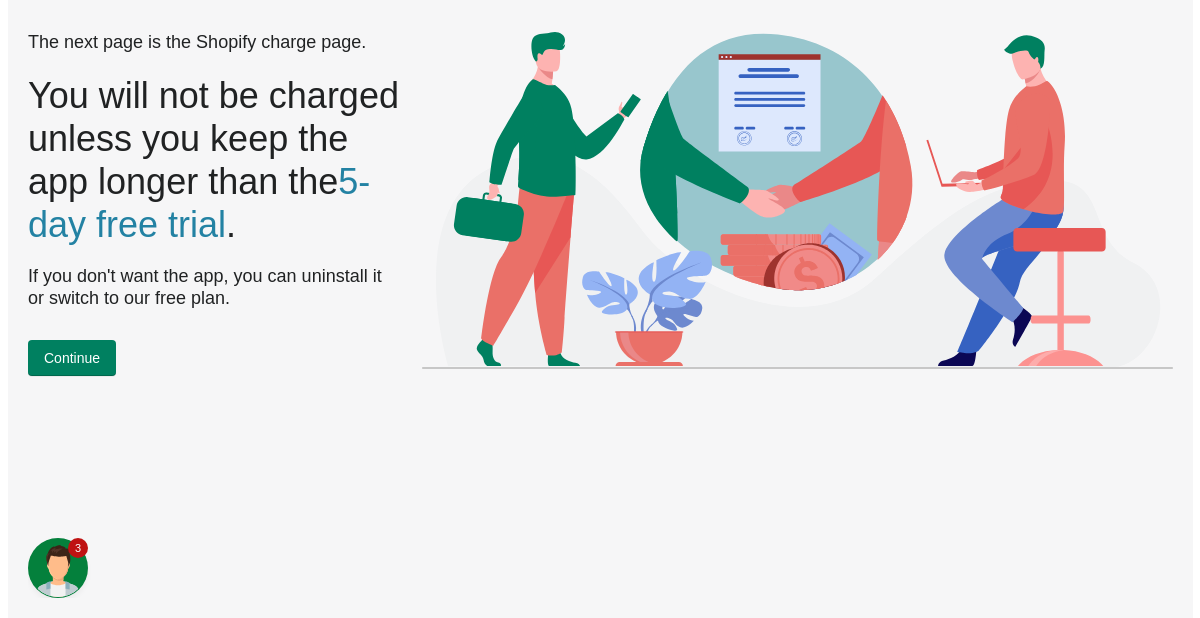 scroll, scrollTop: 0, scrollLeft: 0, axis: both 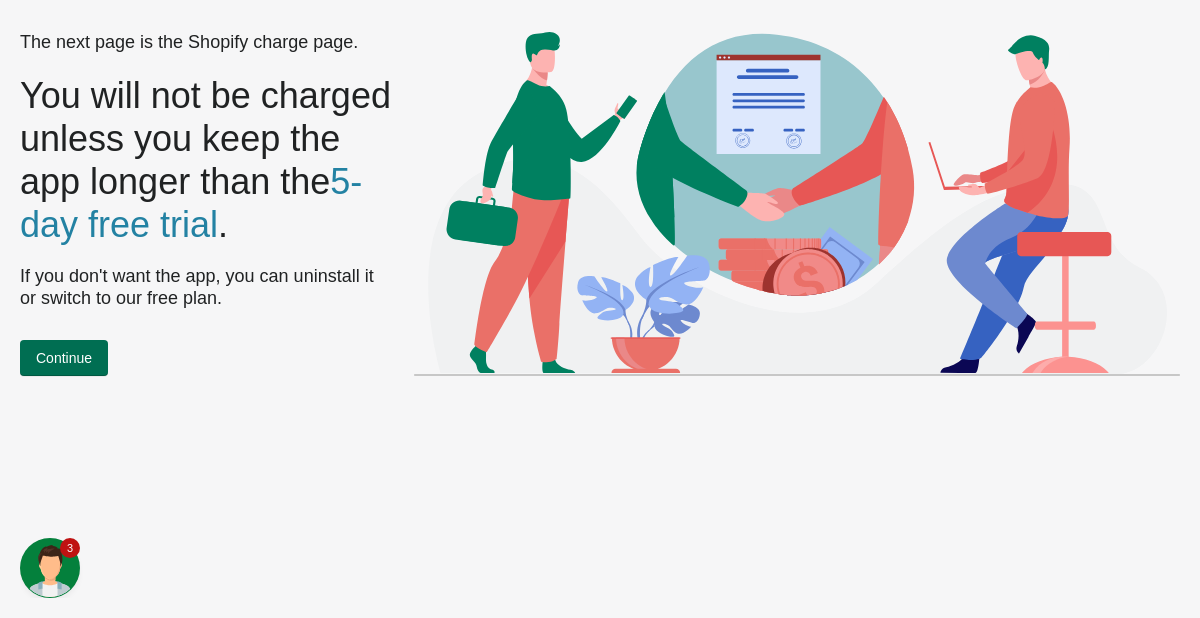 click on "Continue" at bounding box center [64, 358] 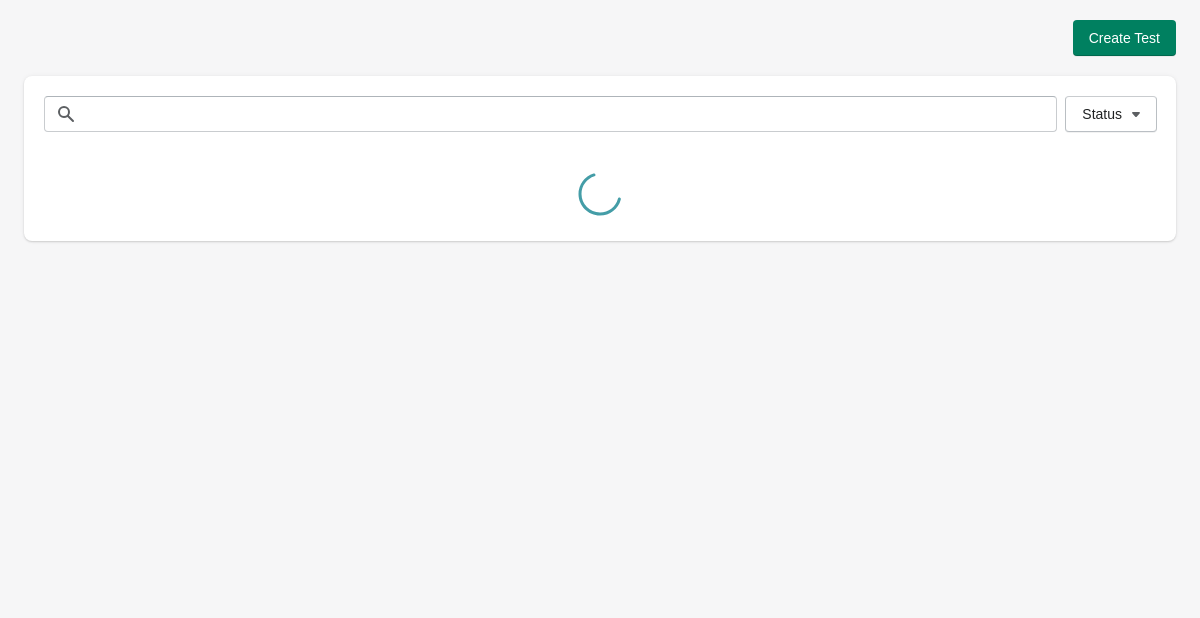 scroll, scrollTop: 0, scrollLeft: 0, axis: both 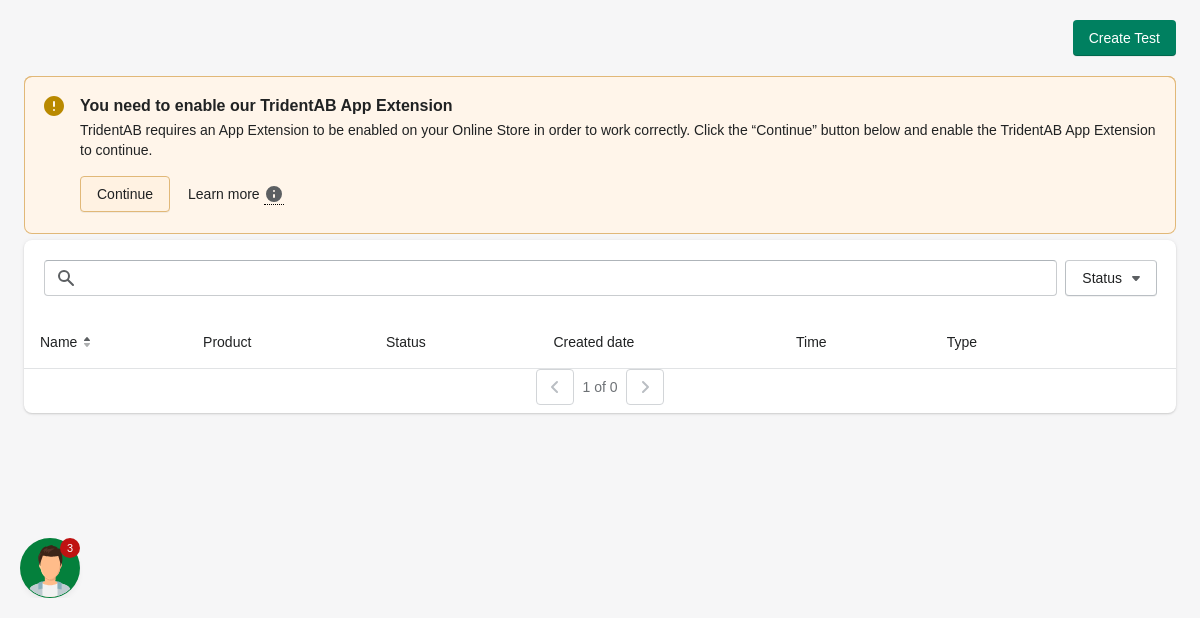 click on "Continue" at bounding box center (125, 194) 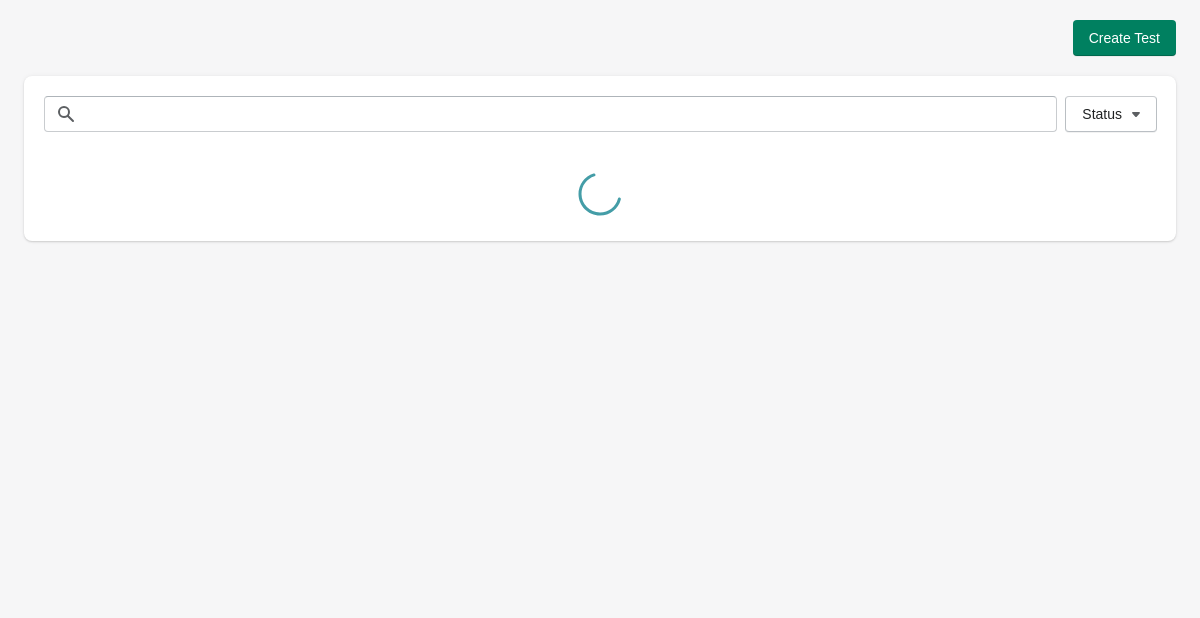 scroll, scrollTop: 0, scrollLeft: 0, axis: both 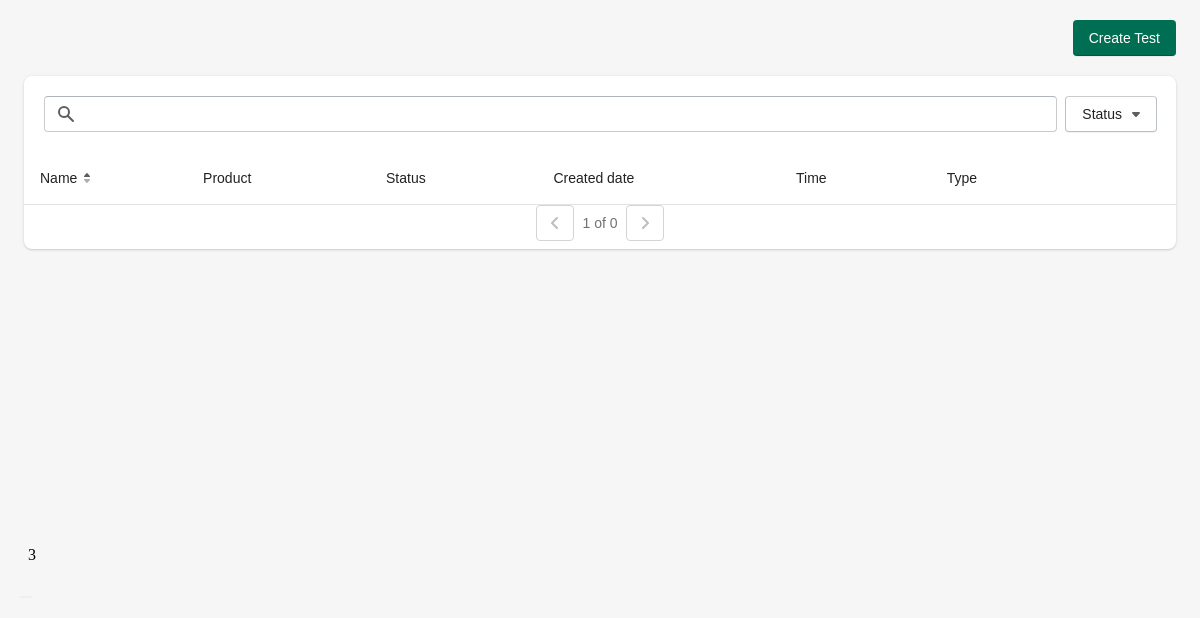 click on "Create Test" at bounding box center [1124, 38] 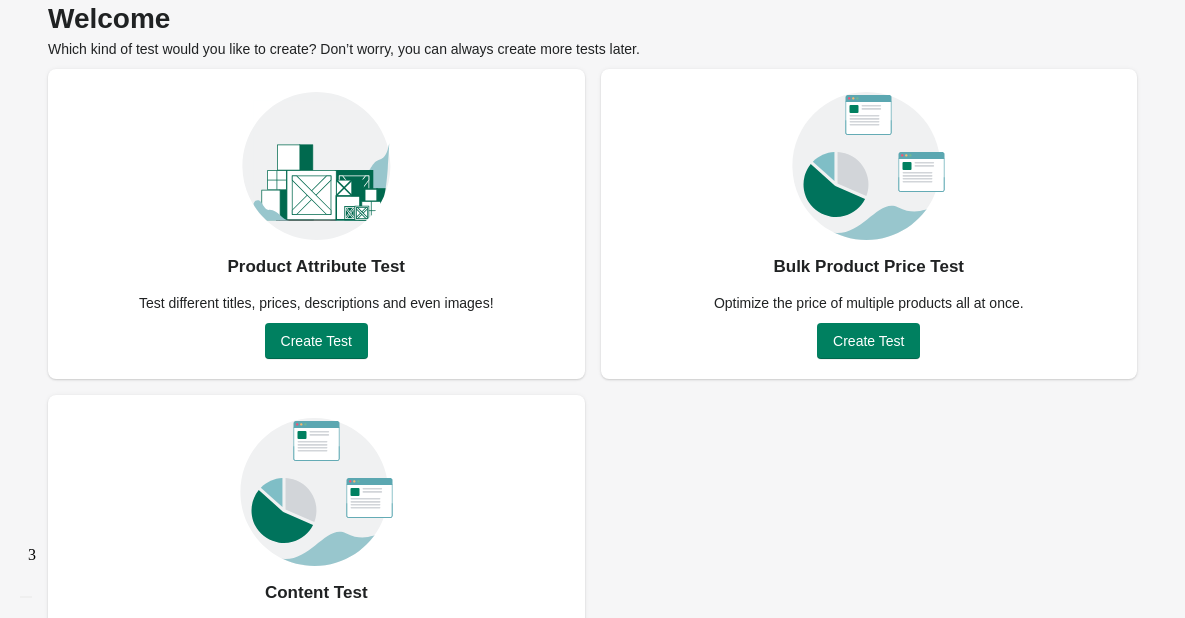 scroll, scrollTop: 190, scrollLeft: 0, axis: vertical 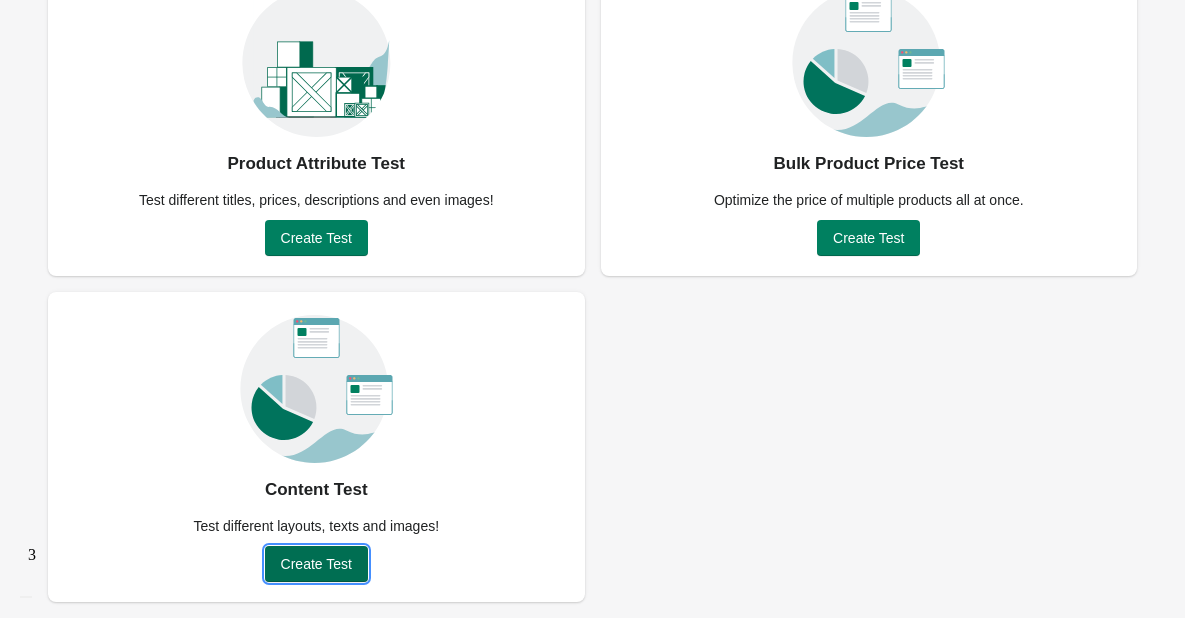 click on "Create Test" at bounding box center (316, 564) 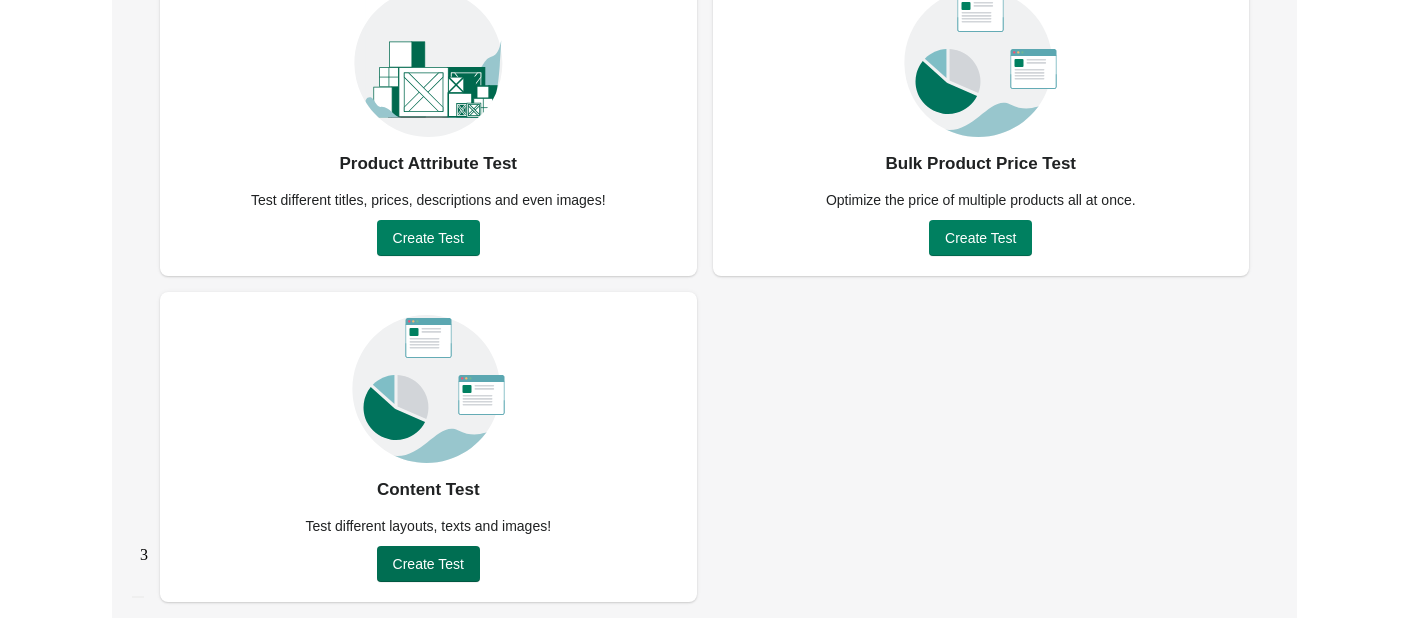 scroll, scrollTop: 0, scrollLeft: 0, axis: both 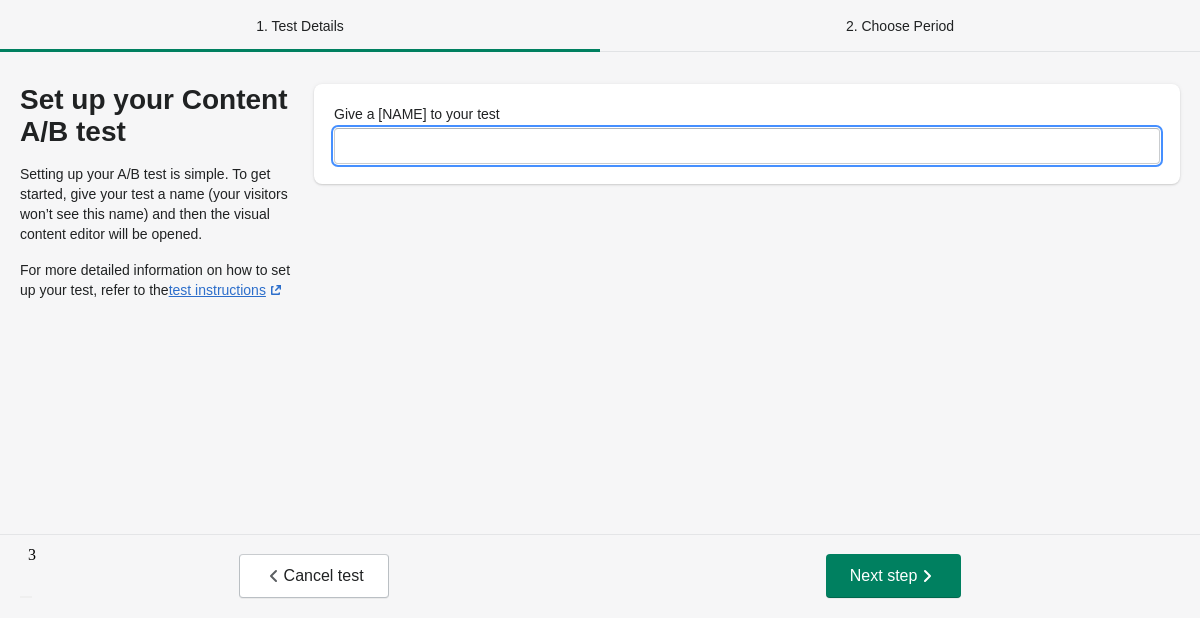 click on "Give a [NAME] to your test" at bounding box center (747, 146) 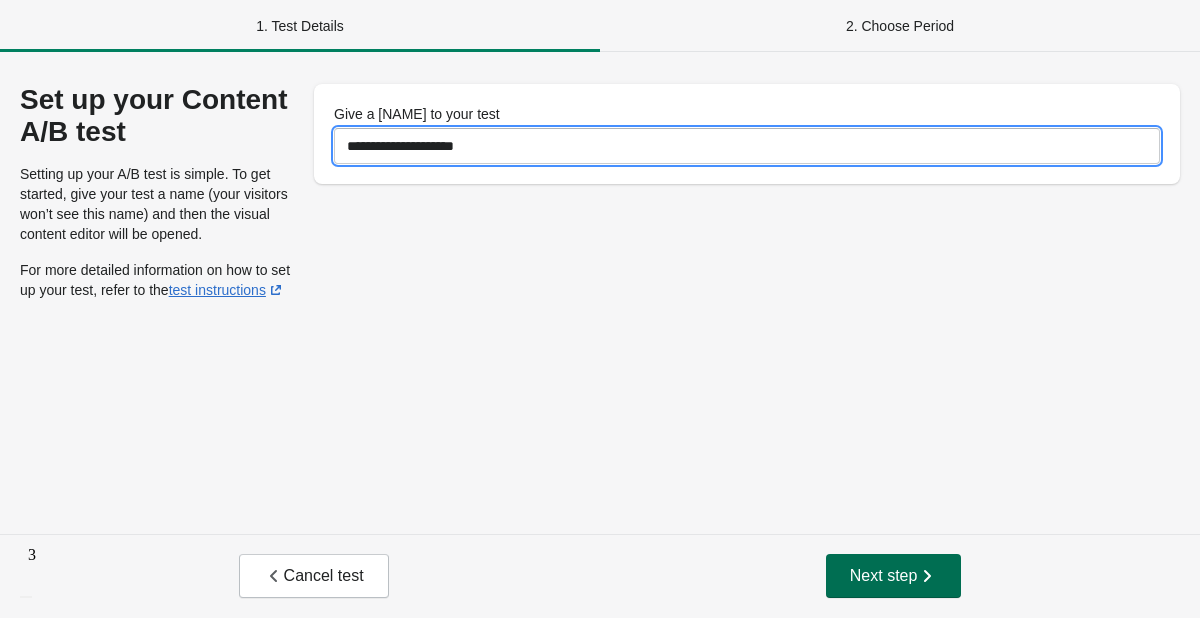 type on "**********" 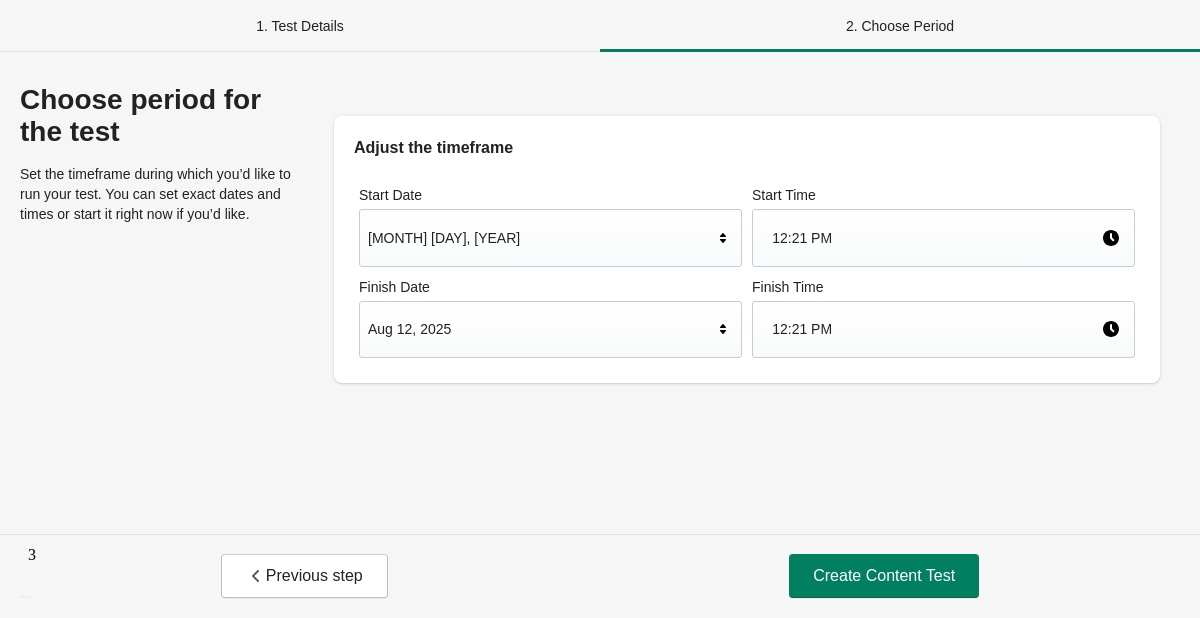 click on "Aug 12, 2025" at bounding box center [540, 329] 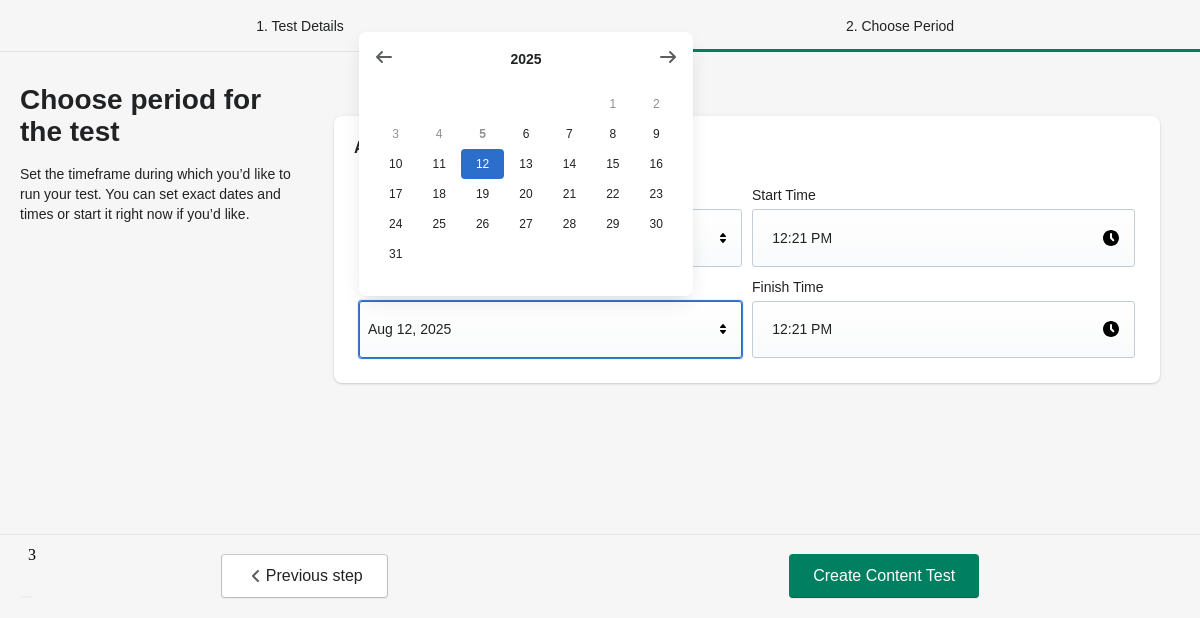 click on "Aug 12, 2025" at bounding box center (540, 329) 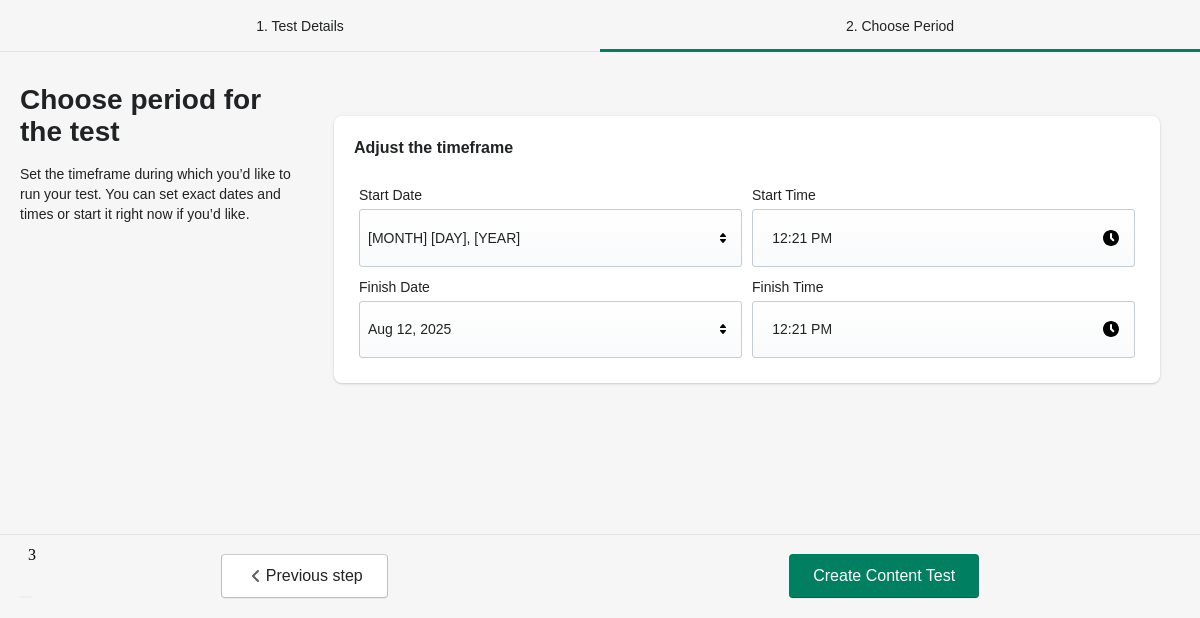 click on "Aug 12, 2025" at bounding box center [540, 329] 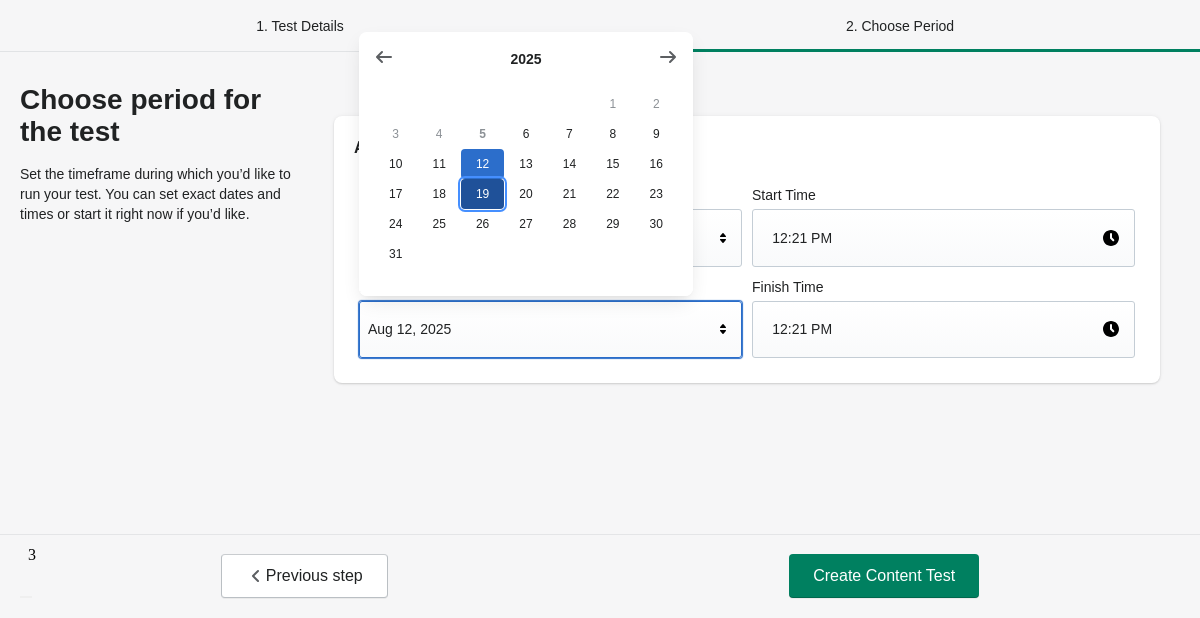 click on "19" at bounding box center [482, 194] 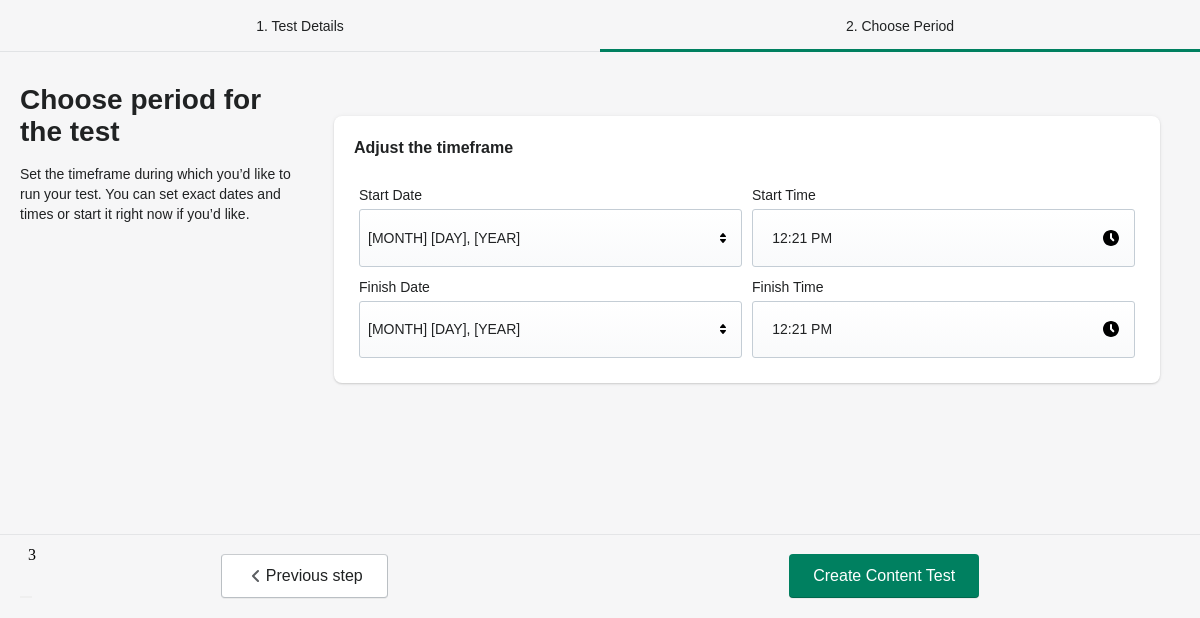 click on "12:21 PM" at bounding box center [936, 238] 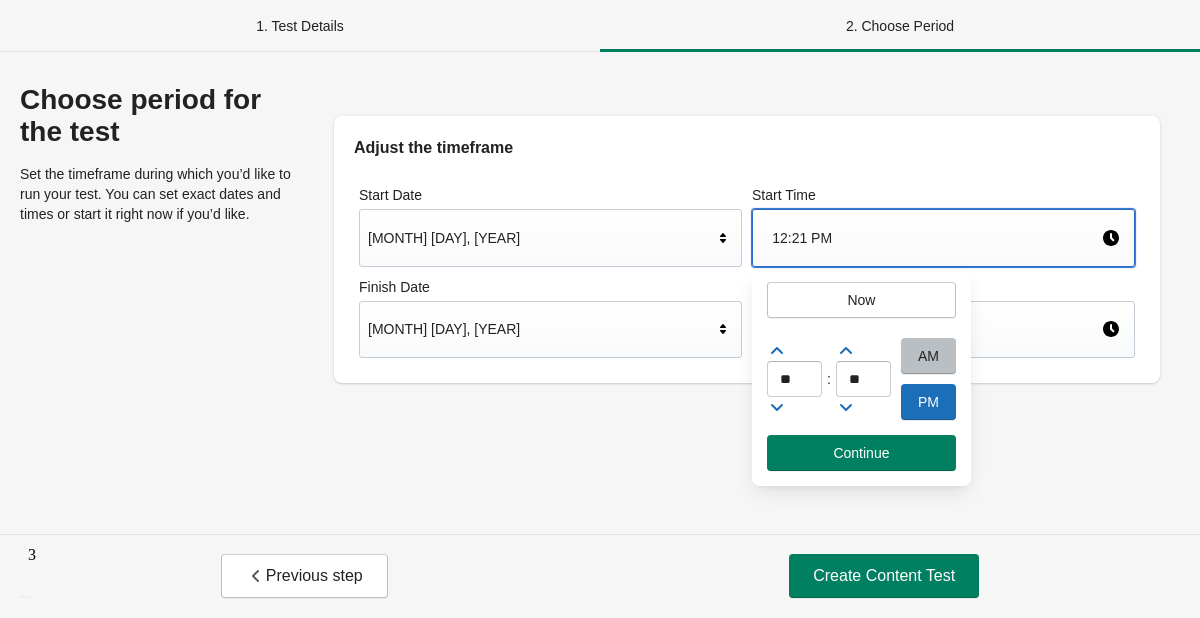 click on "[MONTH] [DAY], [YEAR]" at bounding box center [550, 238] 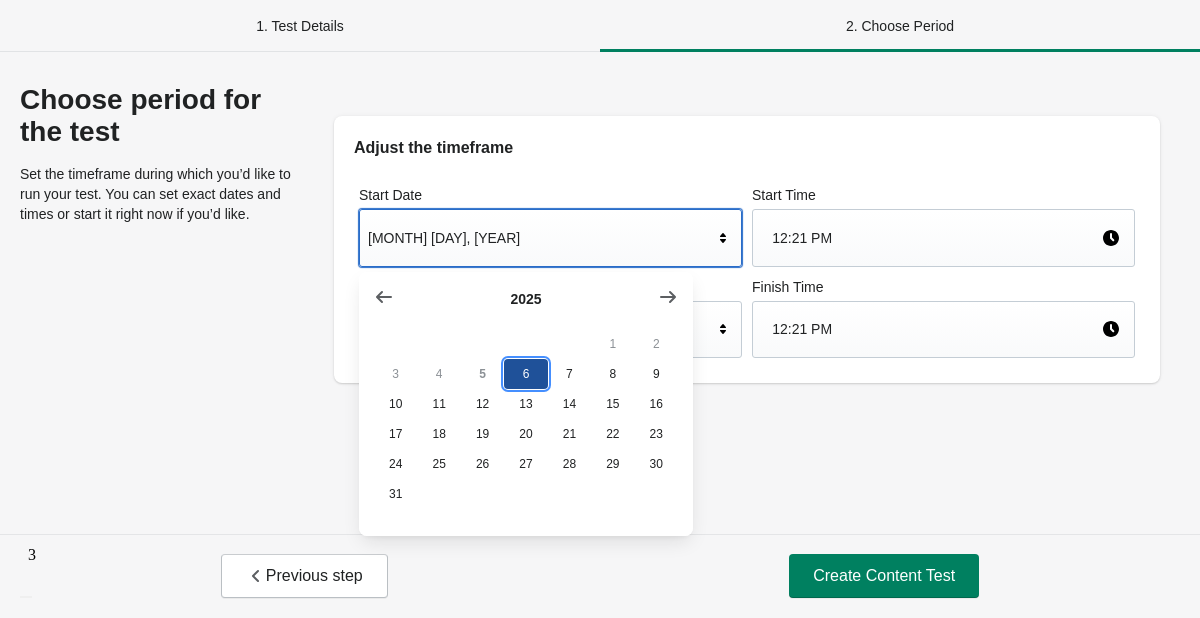 click on "6" at bounding box center [525, 374] 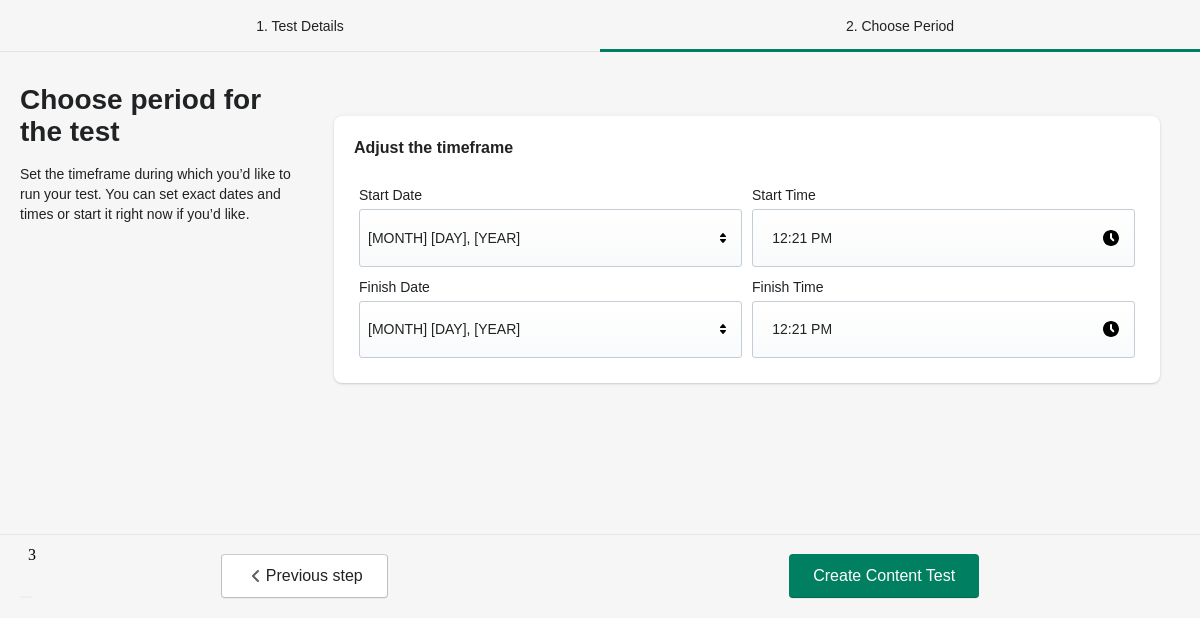 click on "12:21 PM" at bounding box center (936, 238) 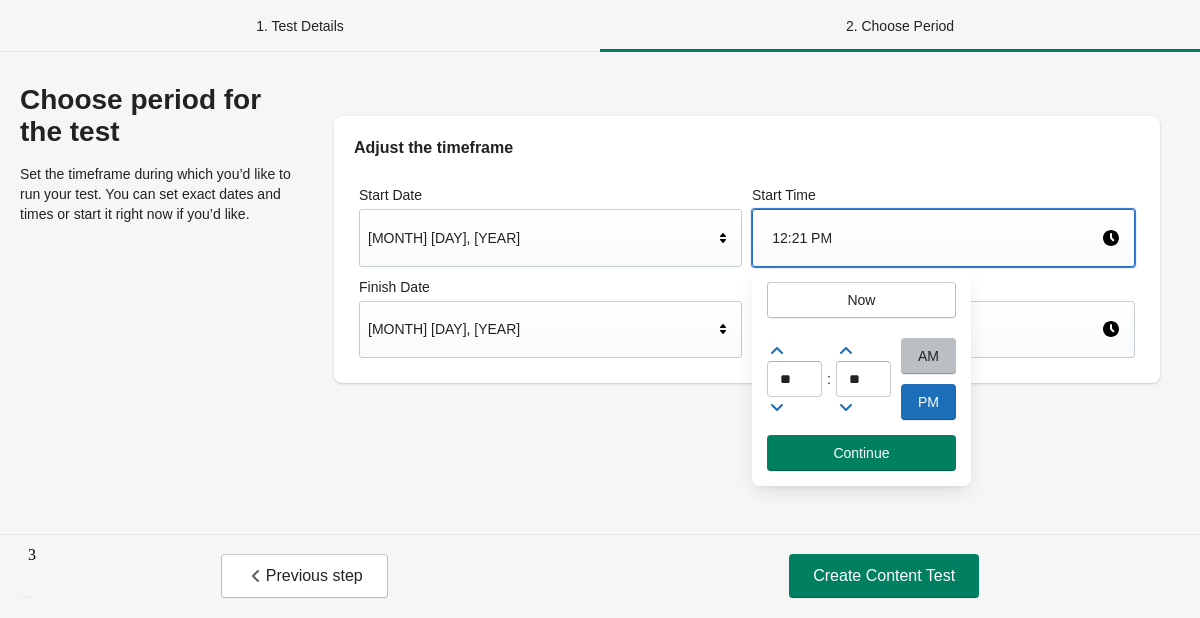 click on "AM" at bounding box center [928, 356] 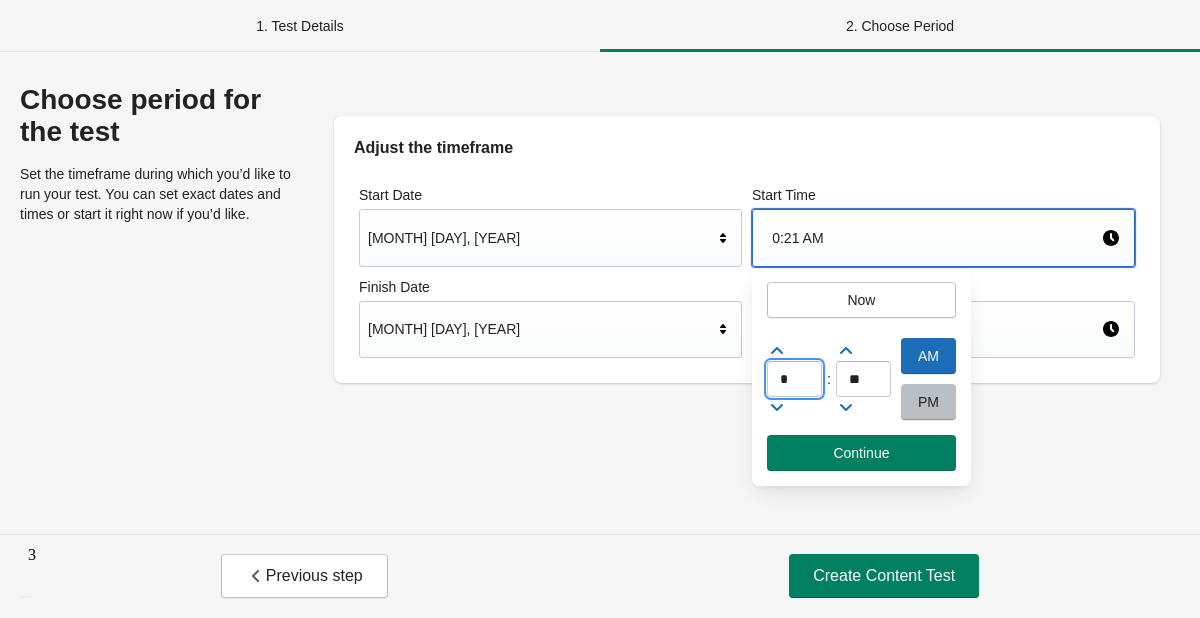 click on "*" at bounding box center [794, 379] 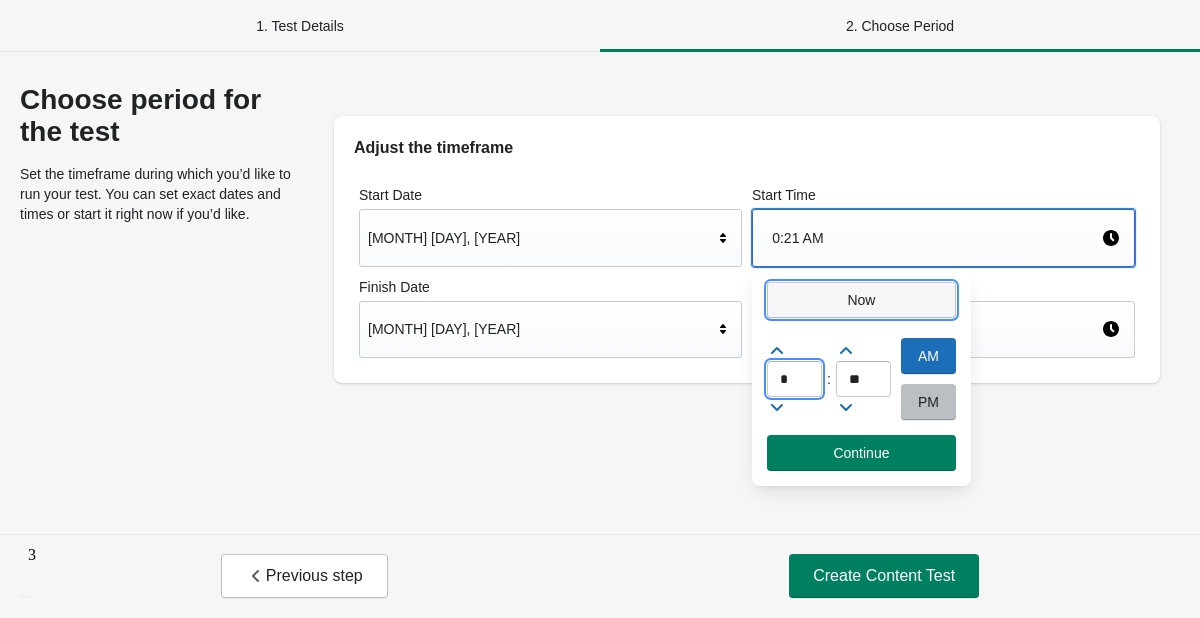 click on "Now" at bounding box center [861, 300] 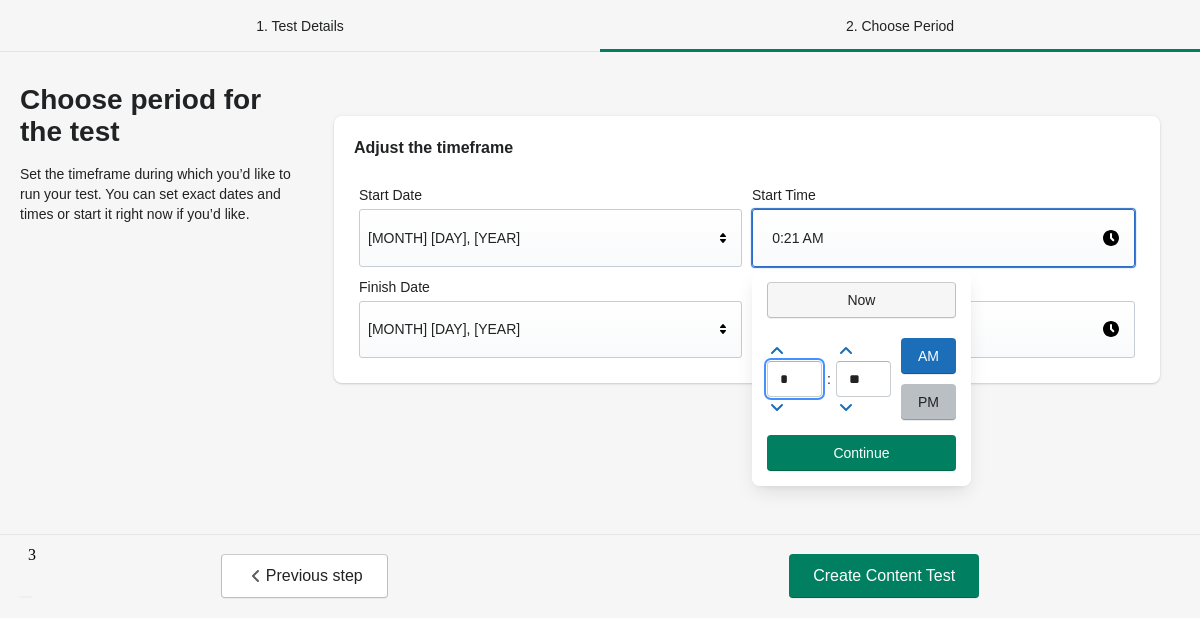 type on "**" 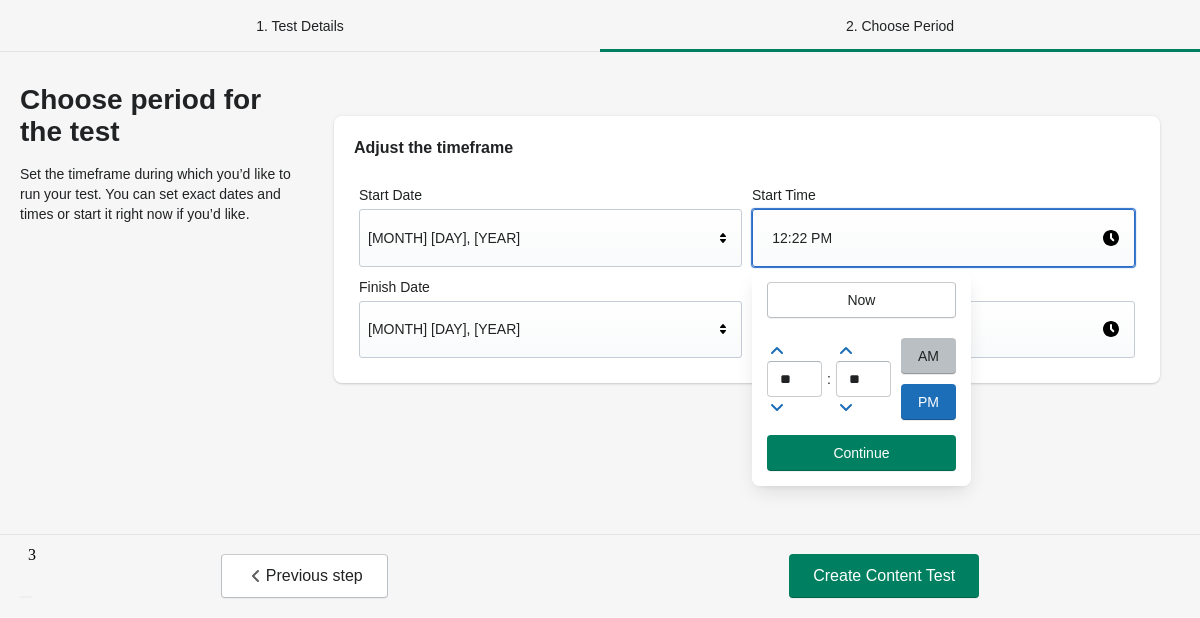 click on "Start Date [MONTH] [DAY], [YEAR] Start Time [TIME] Finish Date [MONTH] [DAY], [YEAR] Finish Time [TIME]" at bounding box center (747, 271) 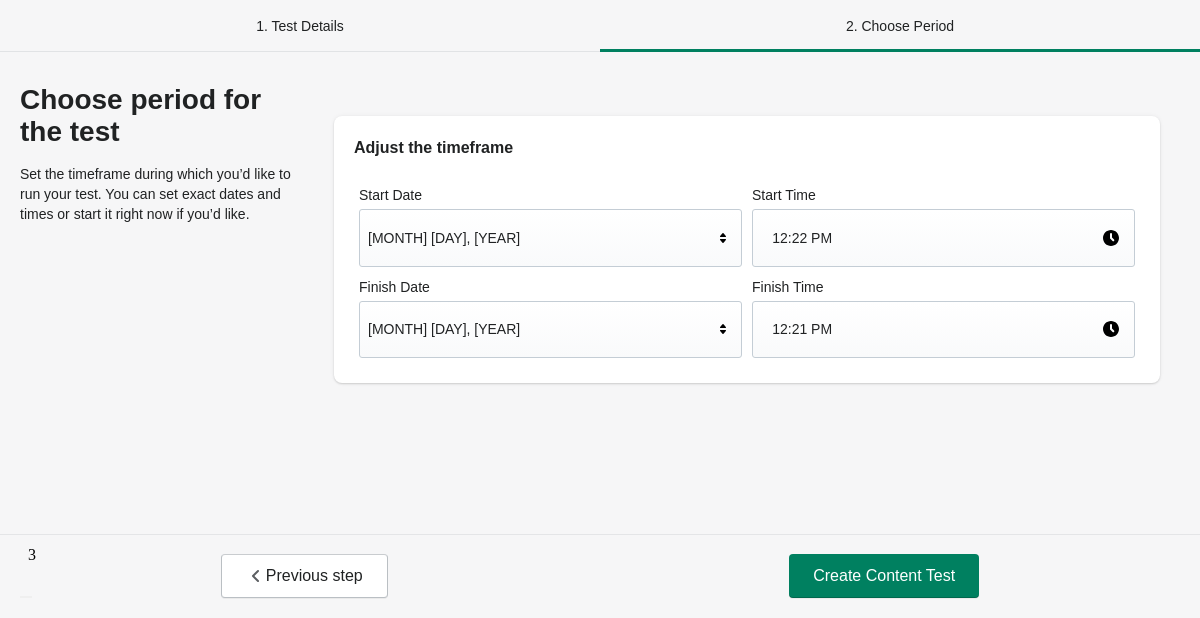 click on "[MONTH] [DAY], [YEAR]" at bounding box center (540, 329) 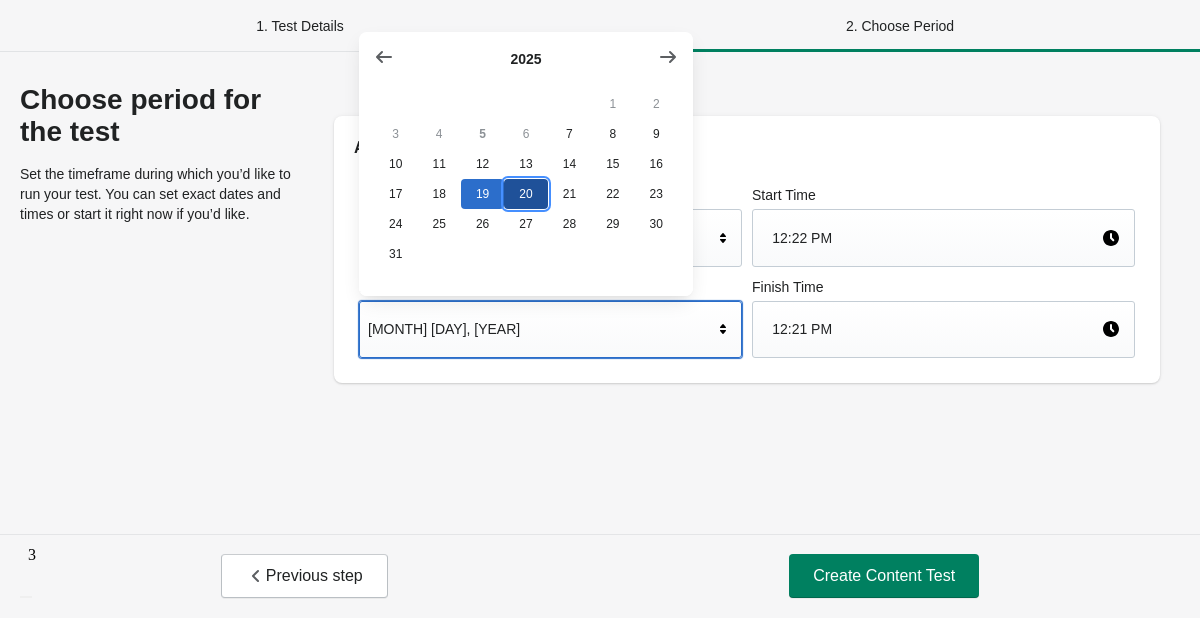 click on "20" at bounding box center (525, 194) 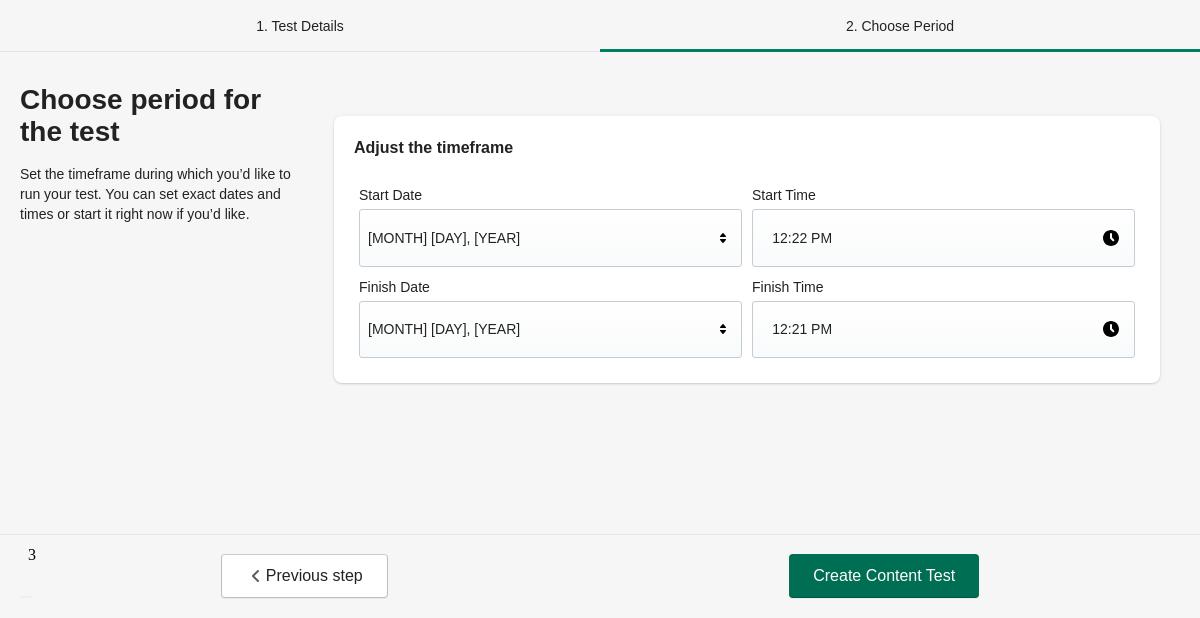 click on "Create Content Test" at bounding box center (884, 576) 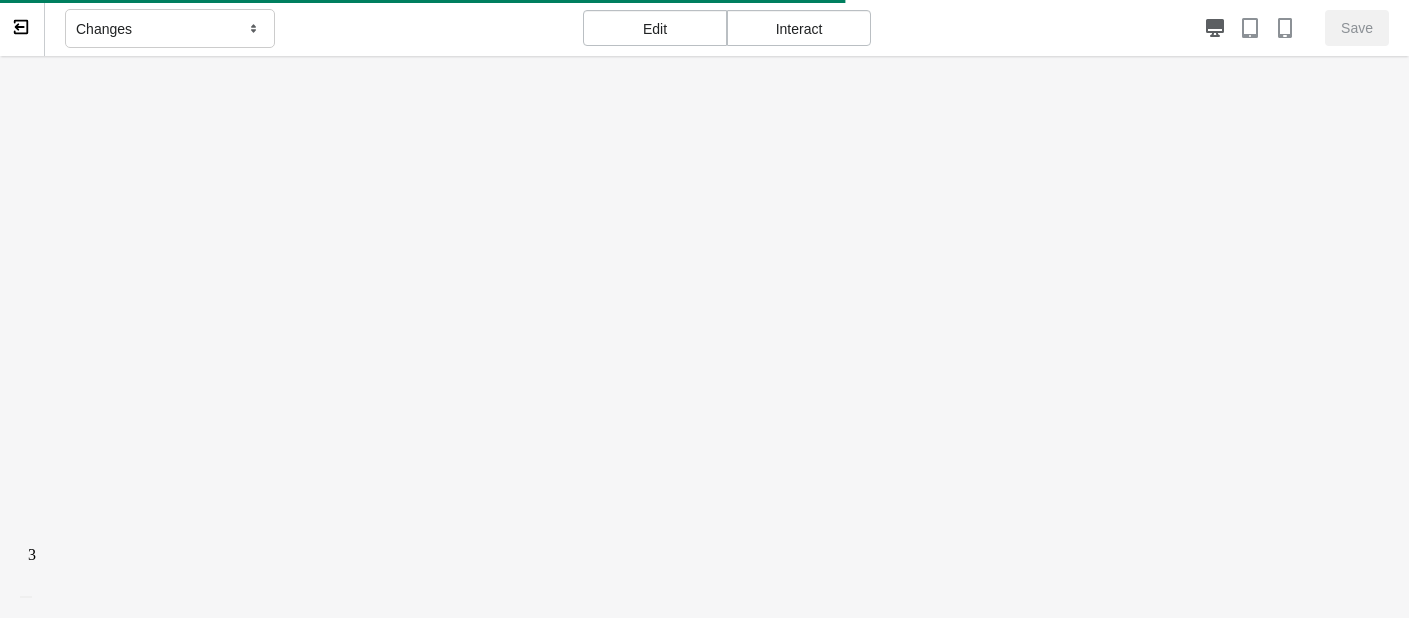 click on "Changes" at bounding box center [170, 29] 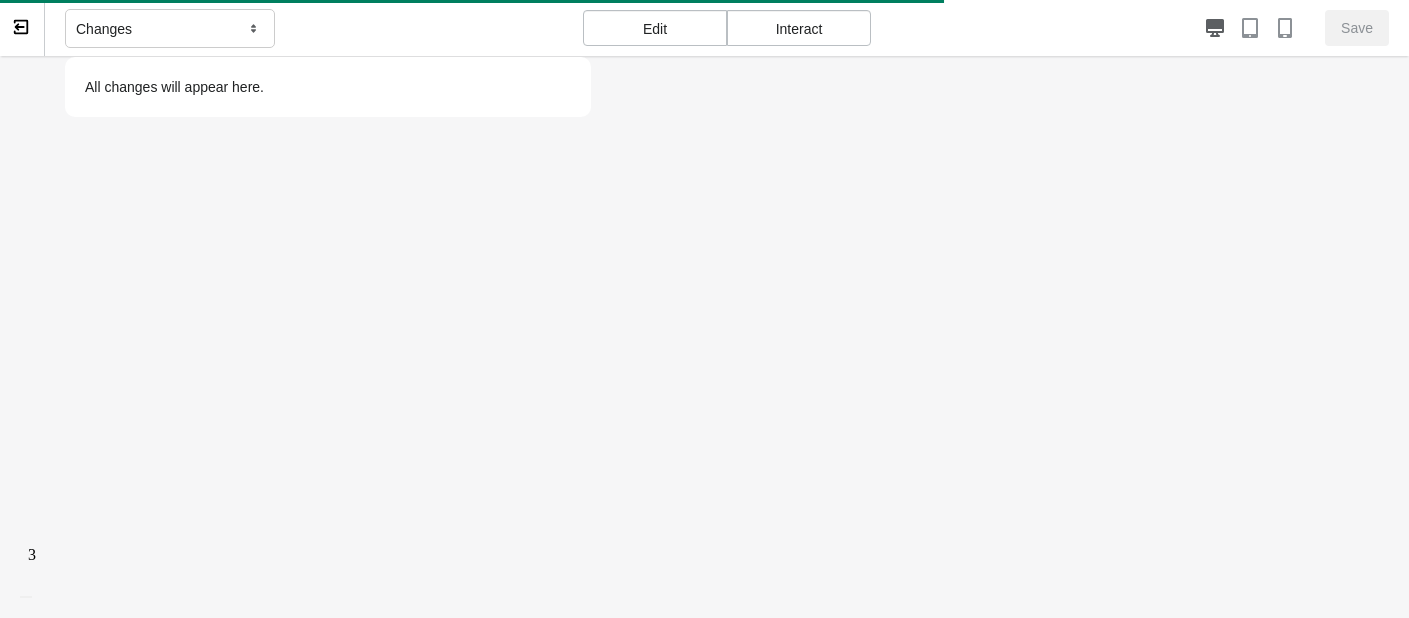 click on "Changes" at bounding box center (170, 29) 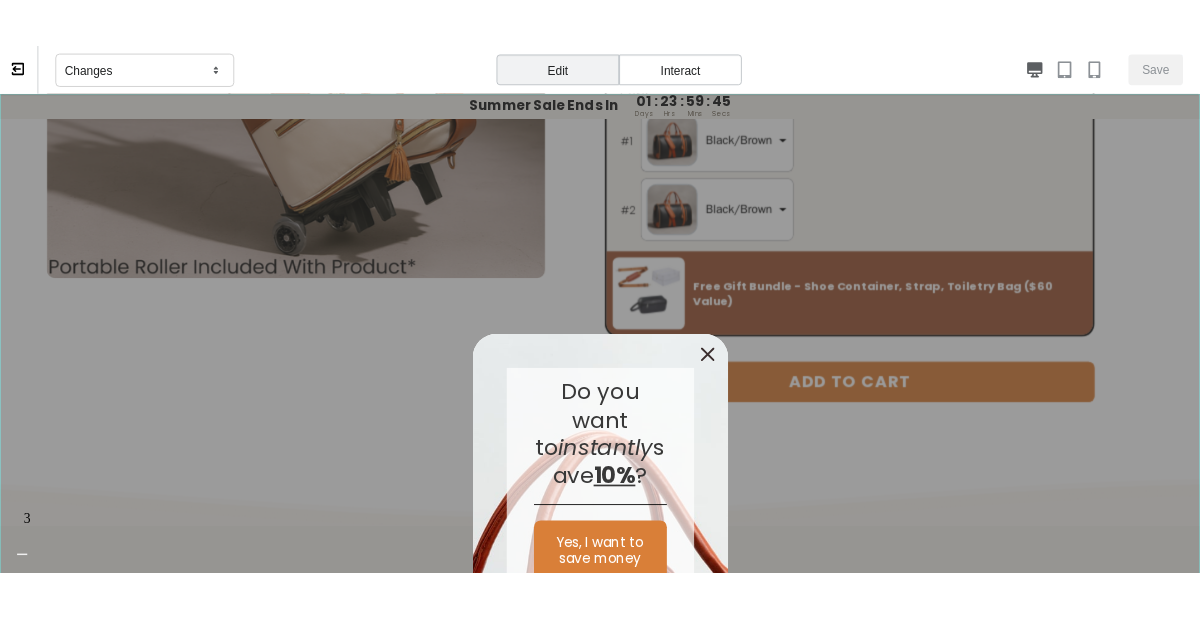 scroll, scrollTop: 934, scrollLeft: 0, axis: vertical 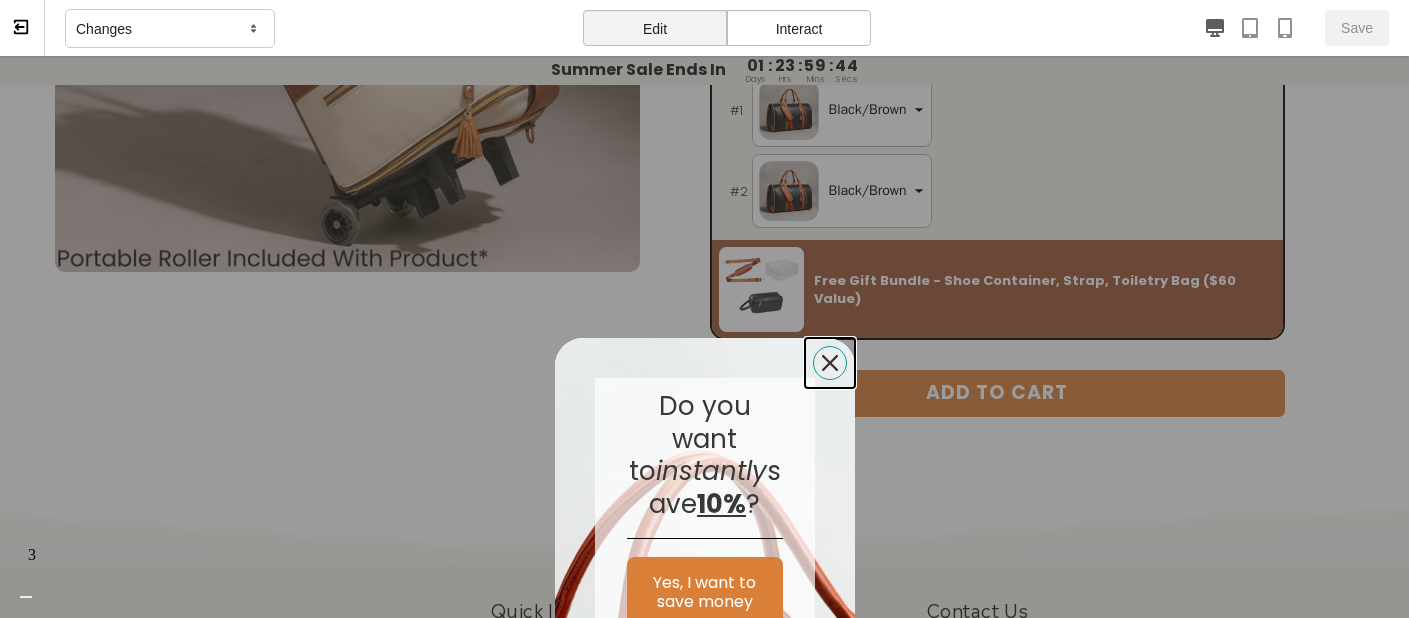 click at bounding box center (830, 363) 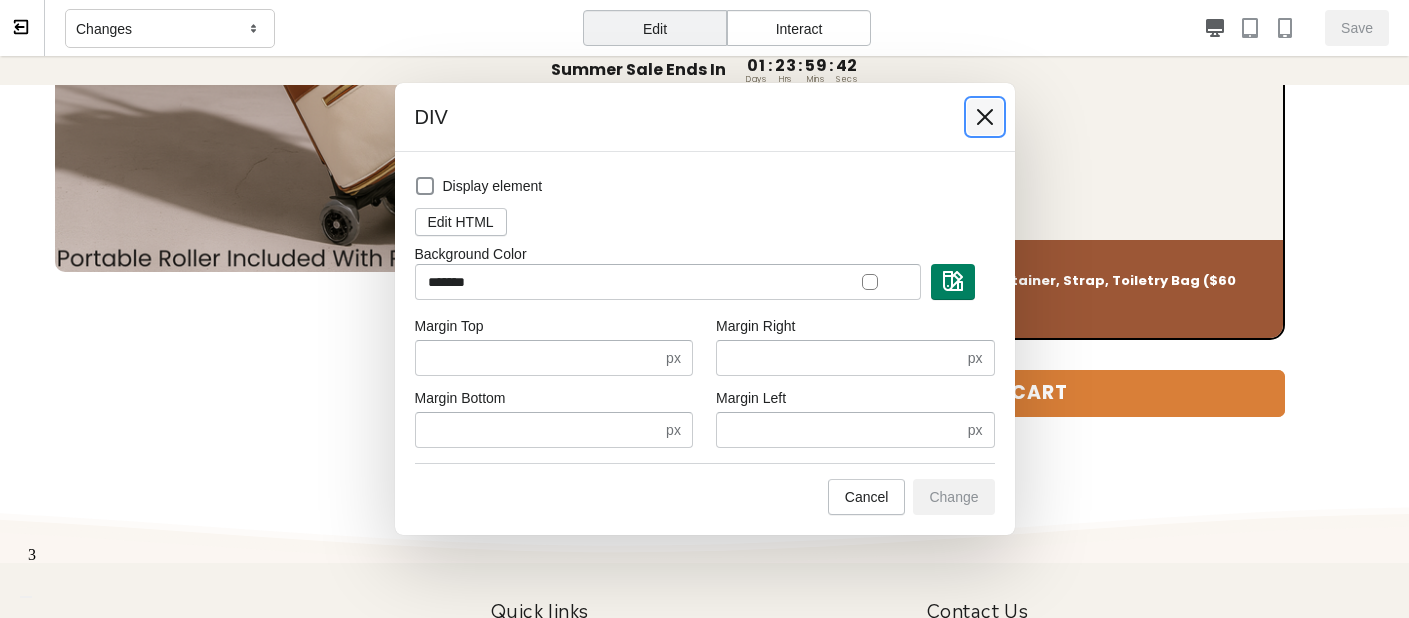 click 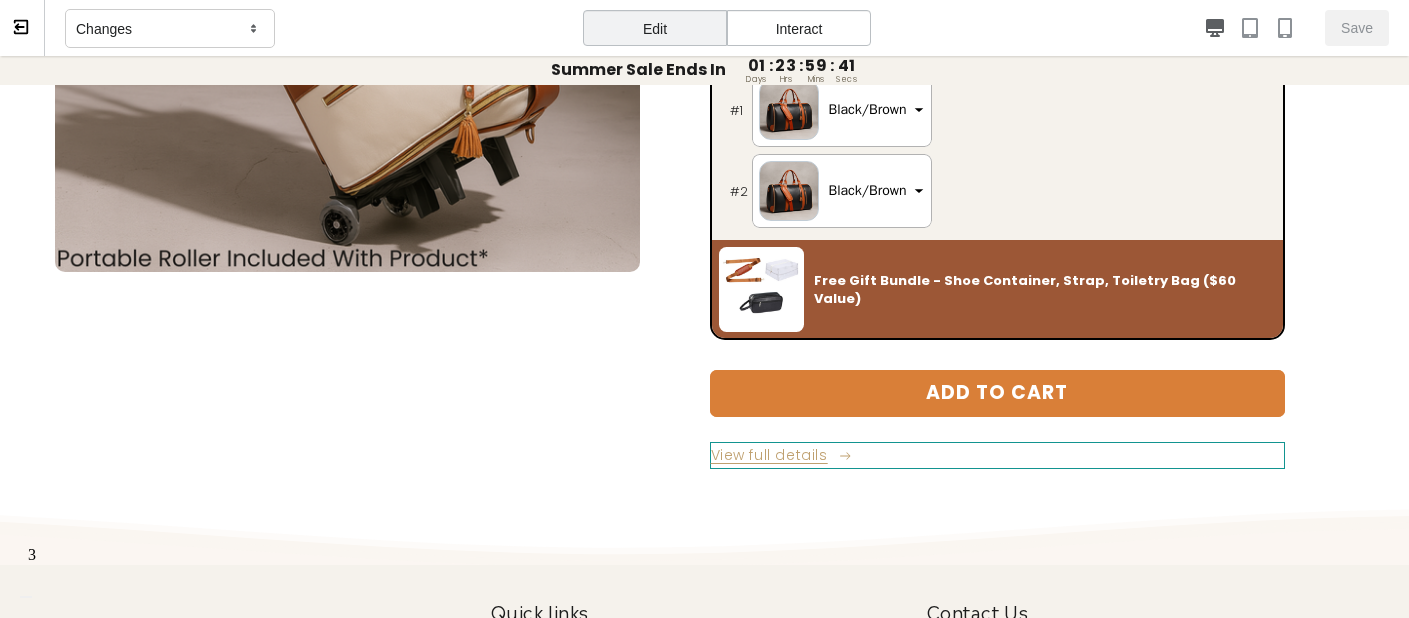 click on "View full details" at bounding box center (997, 455) 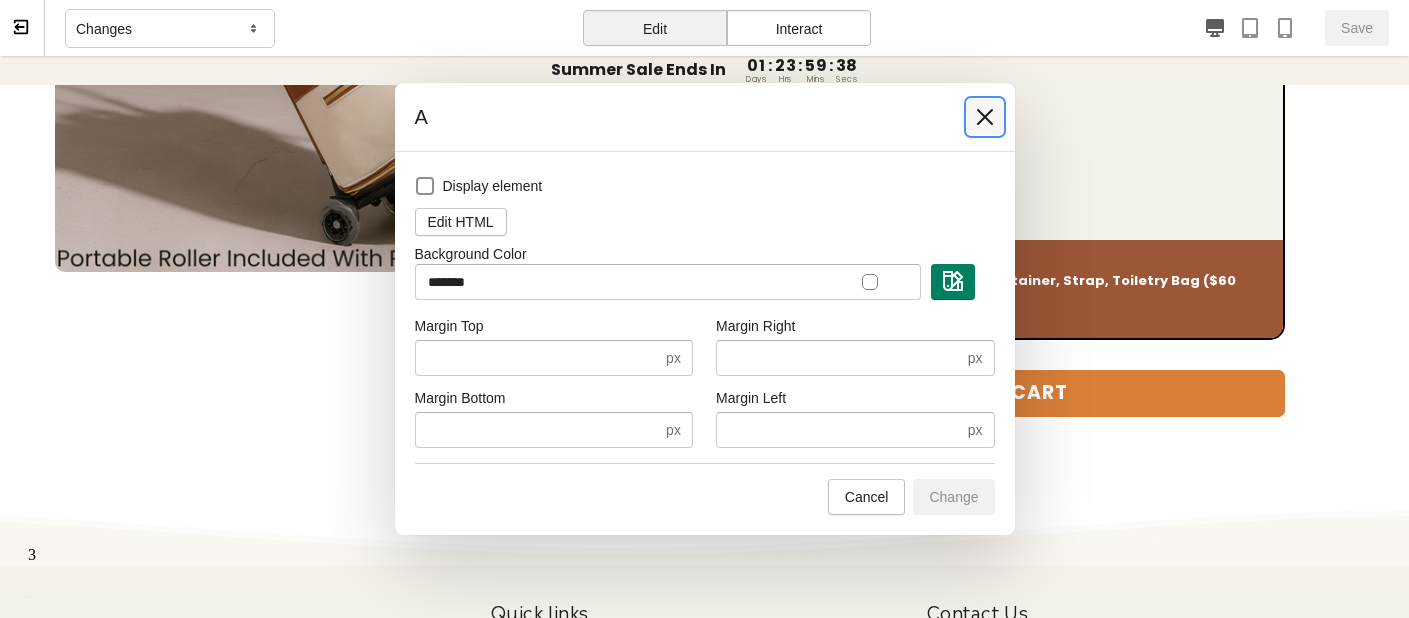 click at bounding box center [985, 117] 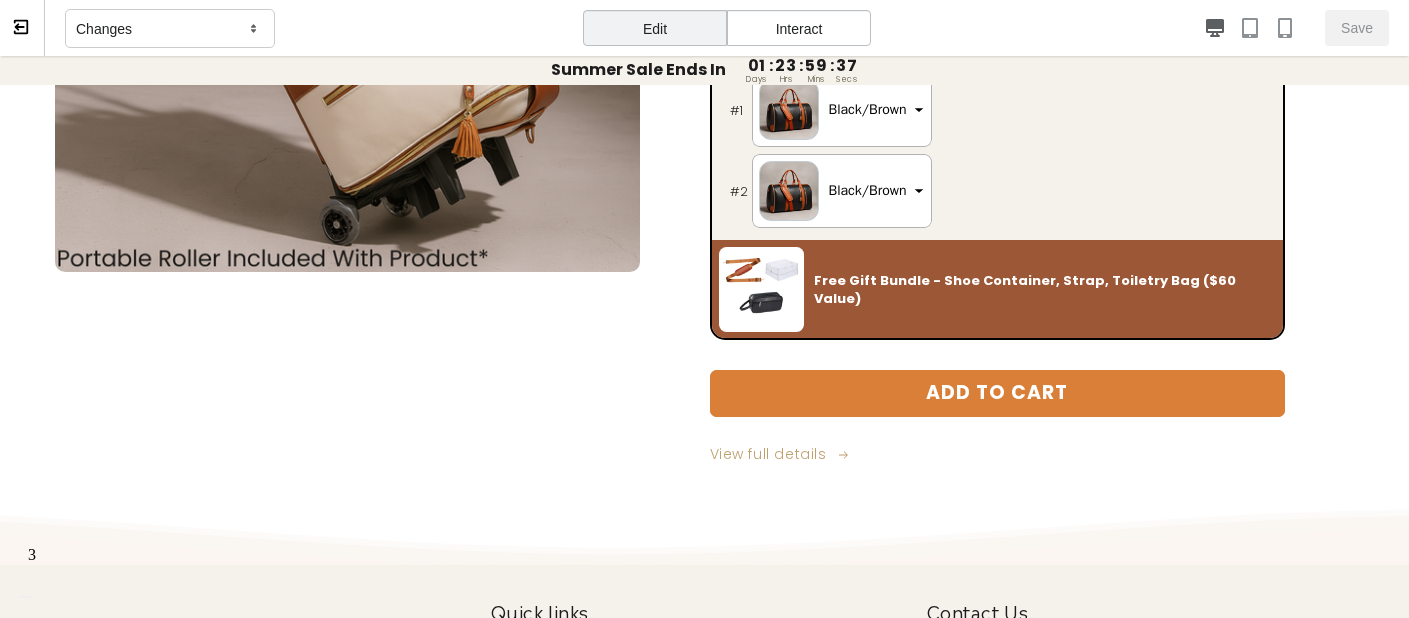 click on "Changes" at bounding box center [170, 29] 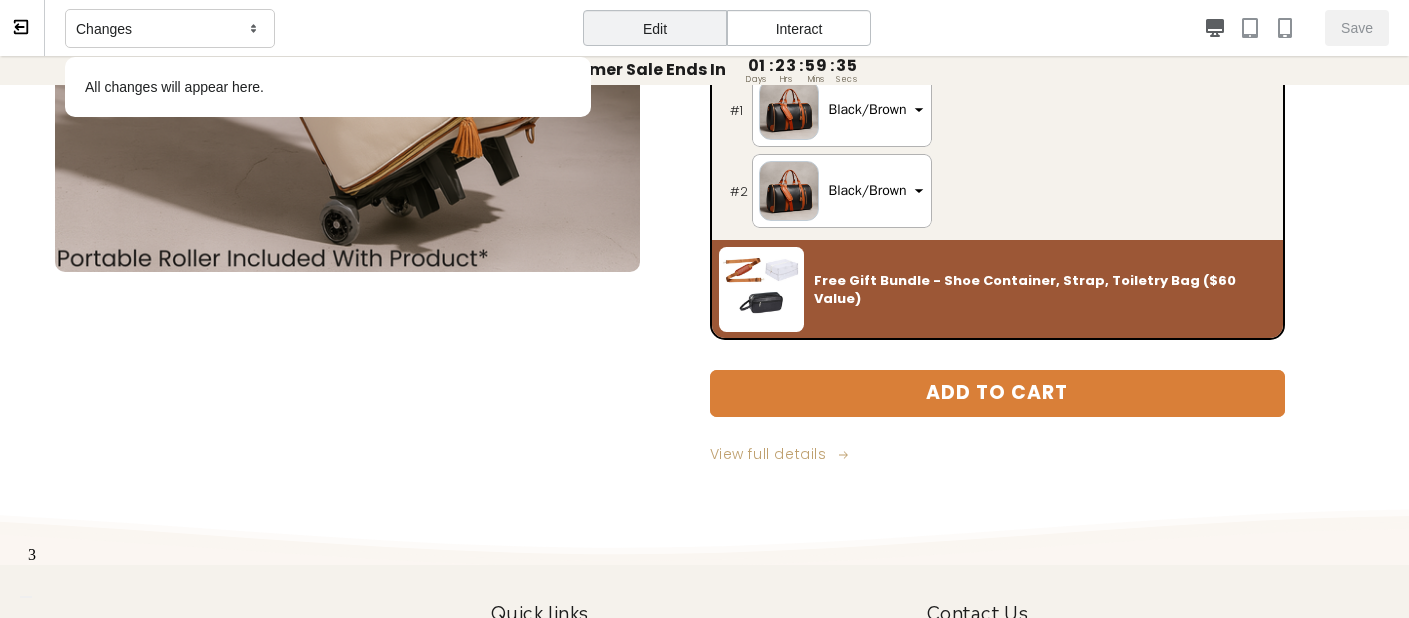 click on "All changes will appear here." at bounding box center (328, 87) 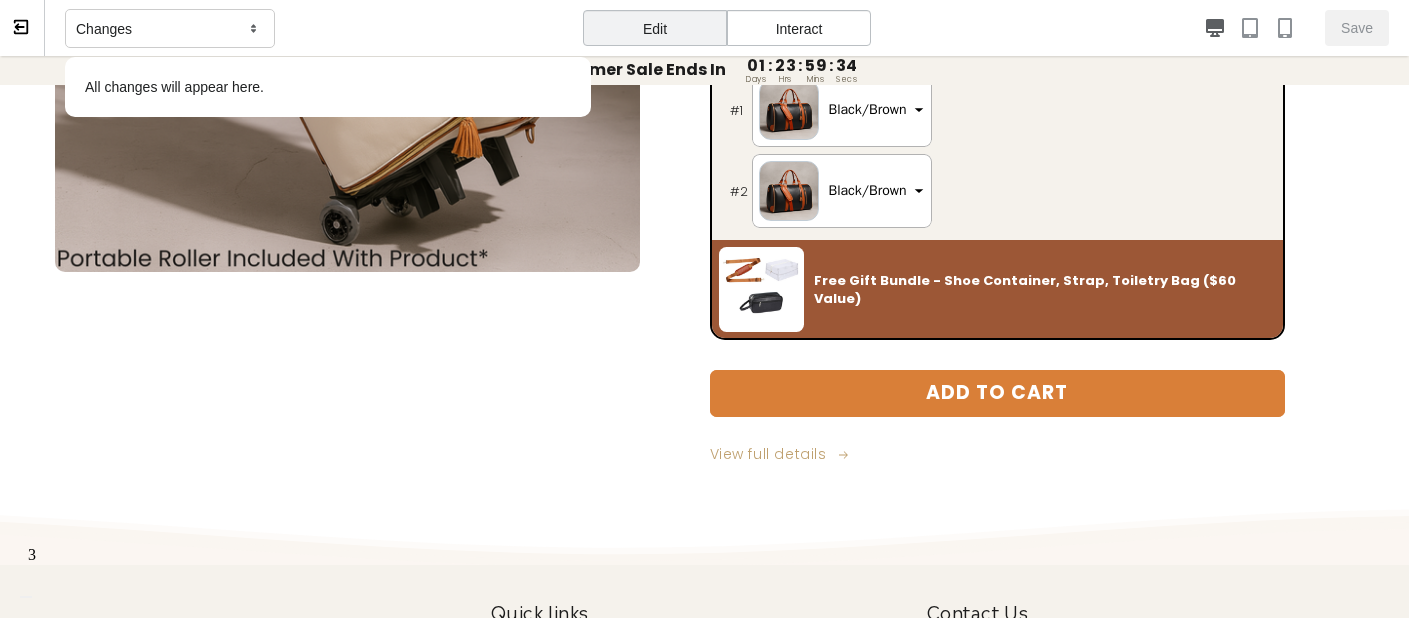 click 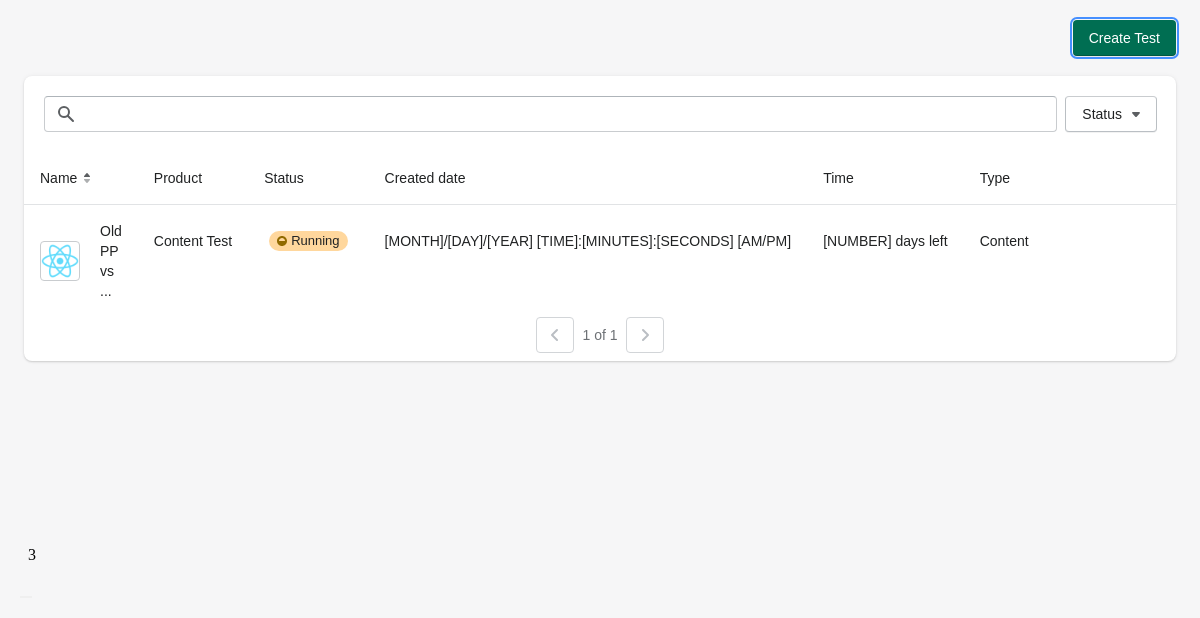 click on "Create Test" at bounding box center [1124, 38] 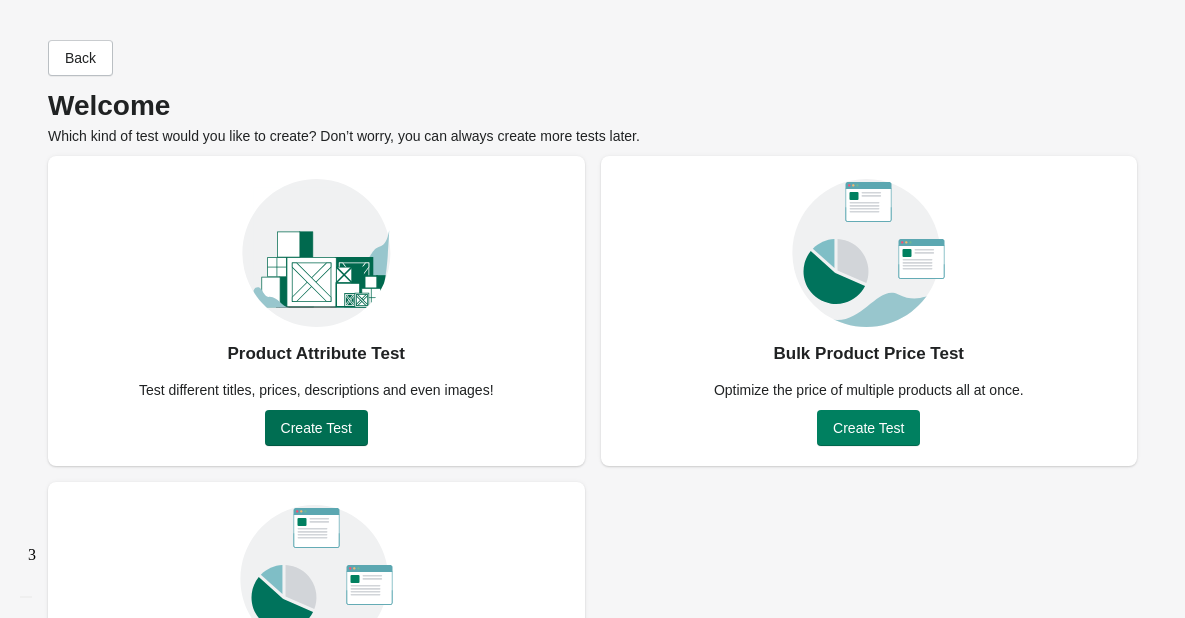 click on "Create Test" at bounding box center (316, 428) 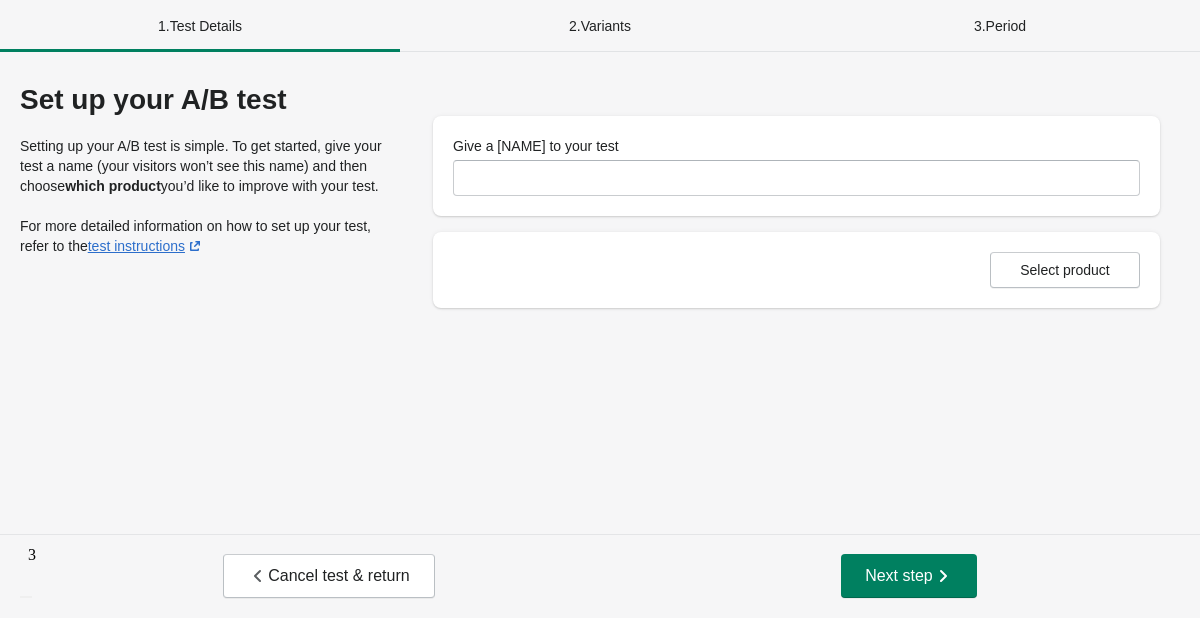 click at bounding box center [26, 597] 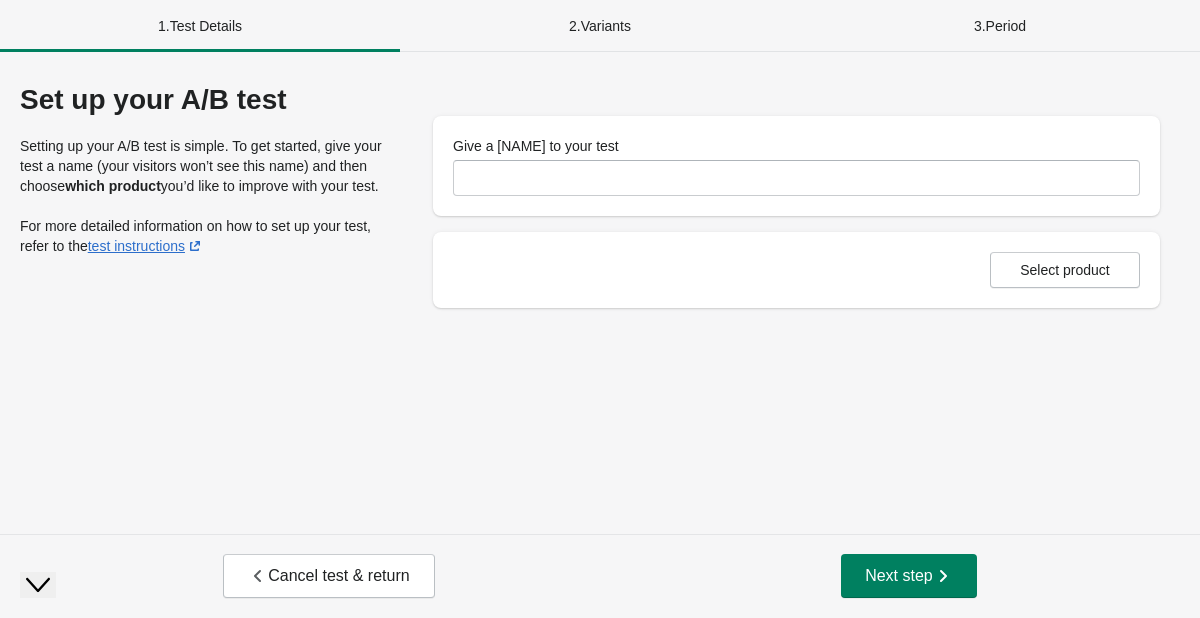 scroll, scrollTop: 0, scrollLeft: 0, axis: both 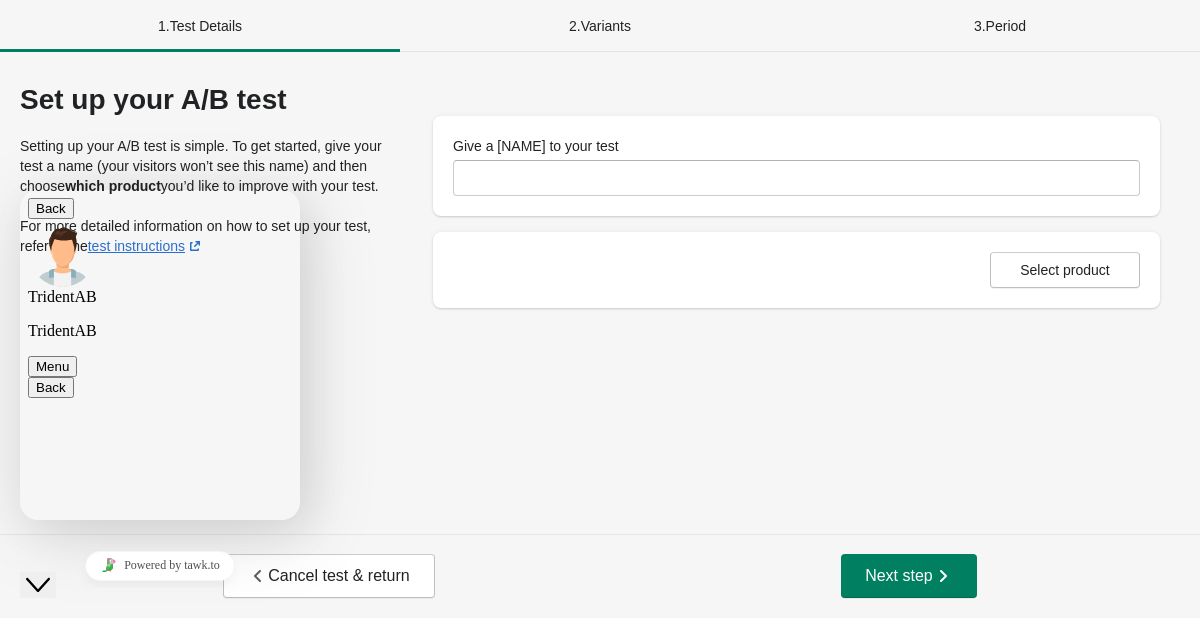 click at bounding box center (20, 190) 